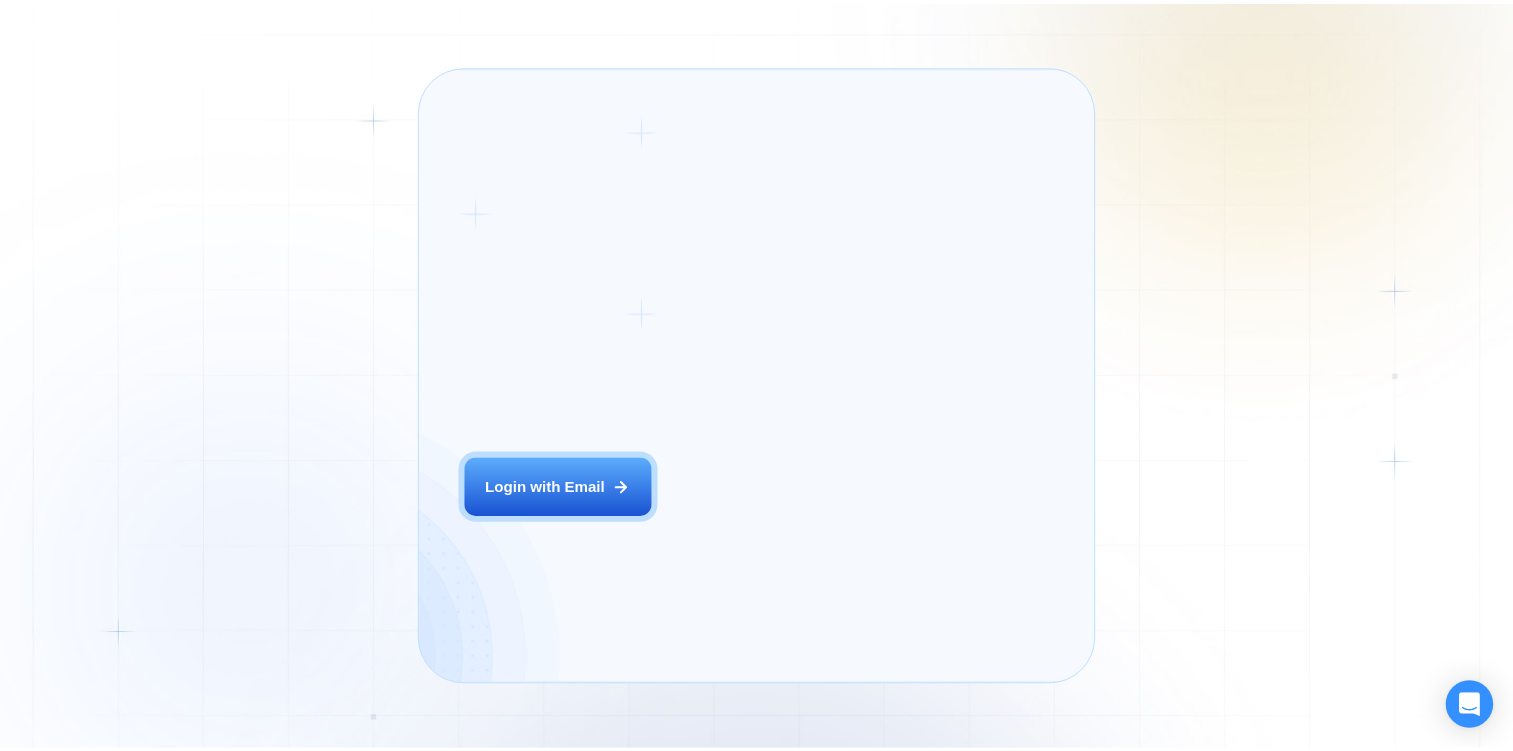 scroll, scrollTop: 0, scrollLeft: 0, axis: both 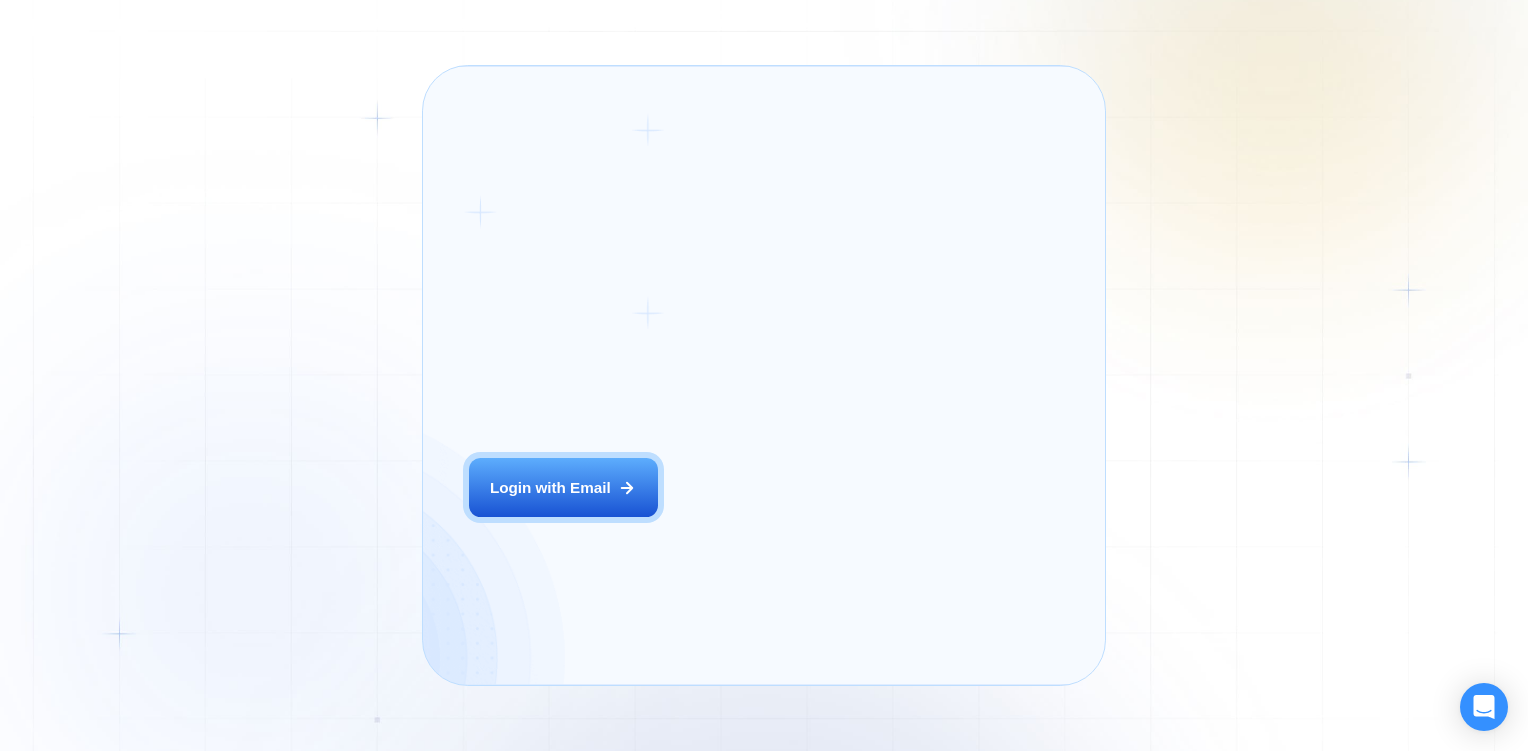 click on "Login ‍ Welcome to  GigRadar. AI Business Manager for Agencies Login with Email" at bounding box center (590, 375) 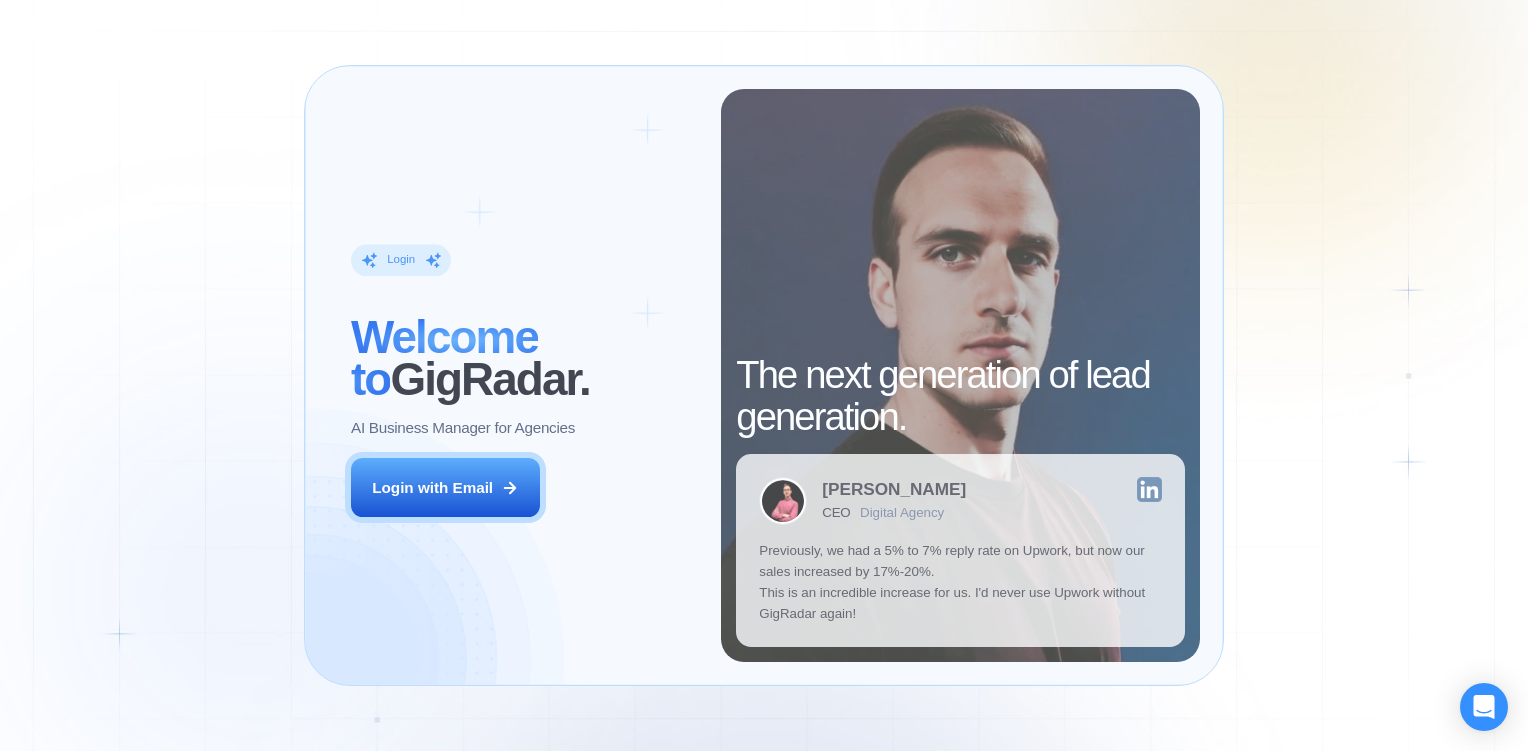 click on "Login ‍ Welcome to  GigRadar. AI Business Manager for Agencies Login with Email" at bounding box center (524, 375) 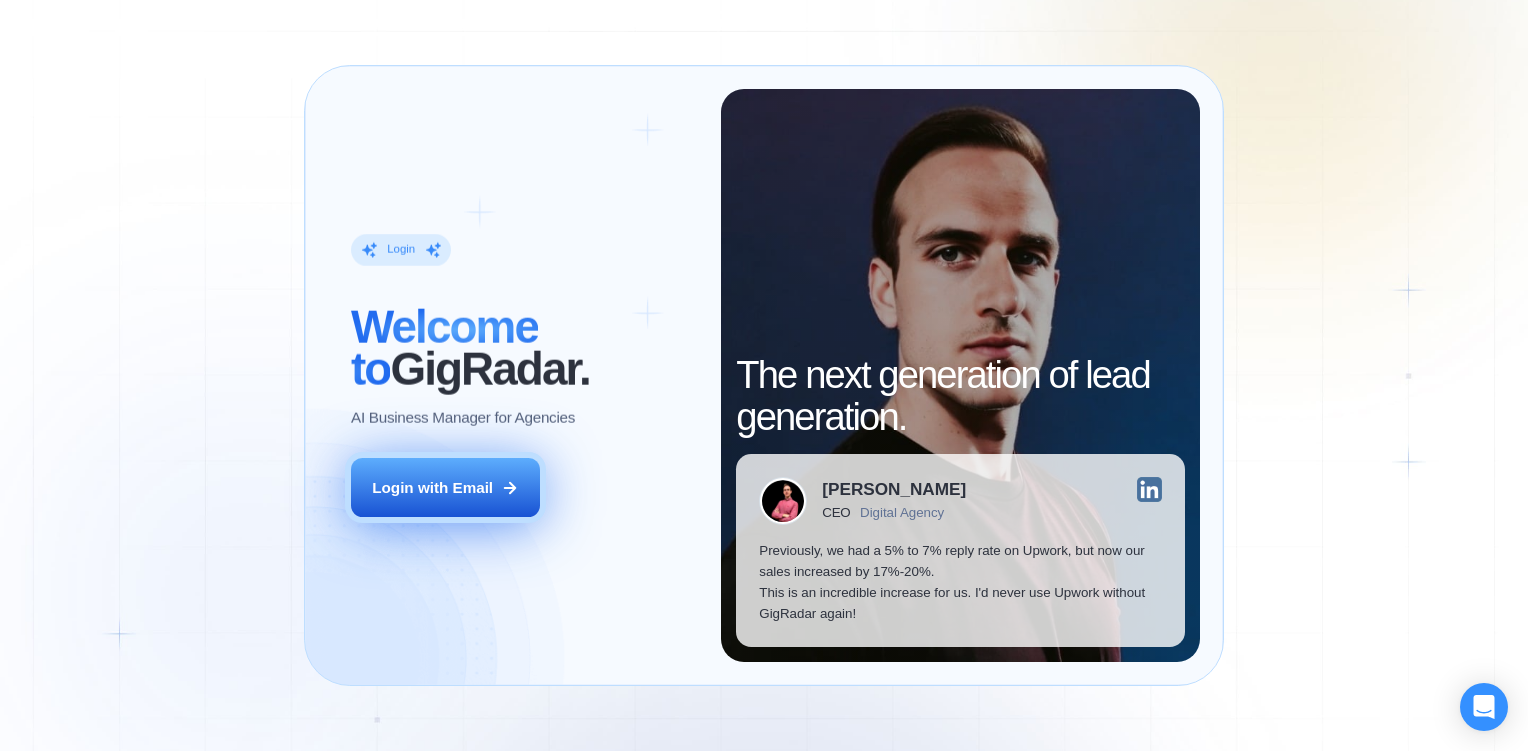 click on "Login with Email" at bounding box center [445, 487] 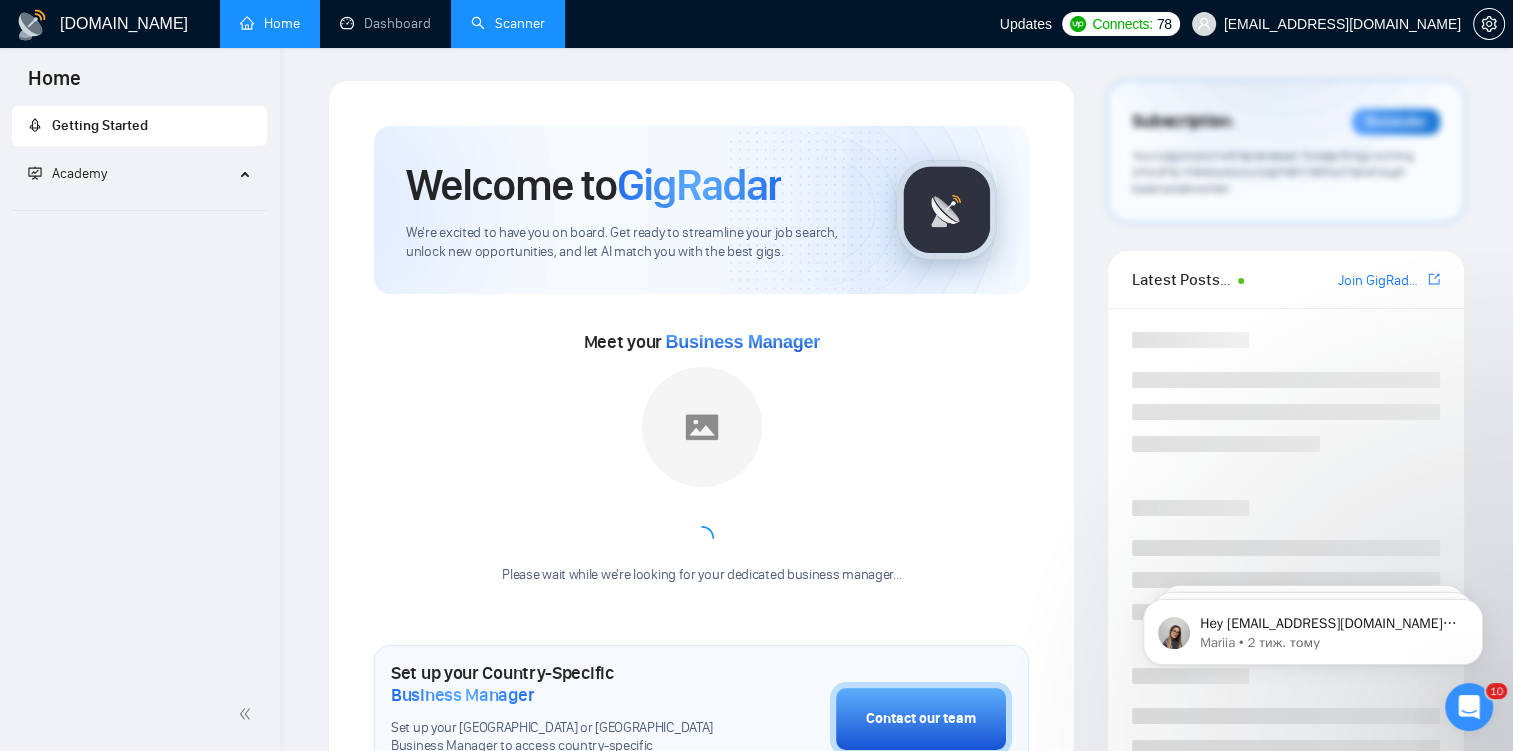 scroll, scrollTop: 0, scrollLeft: 0, axis: both 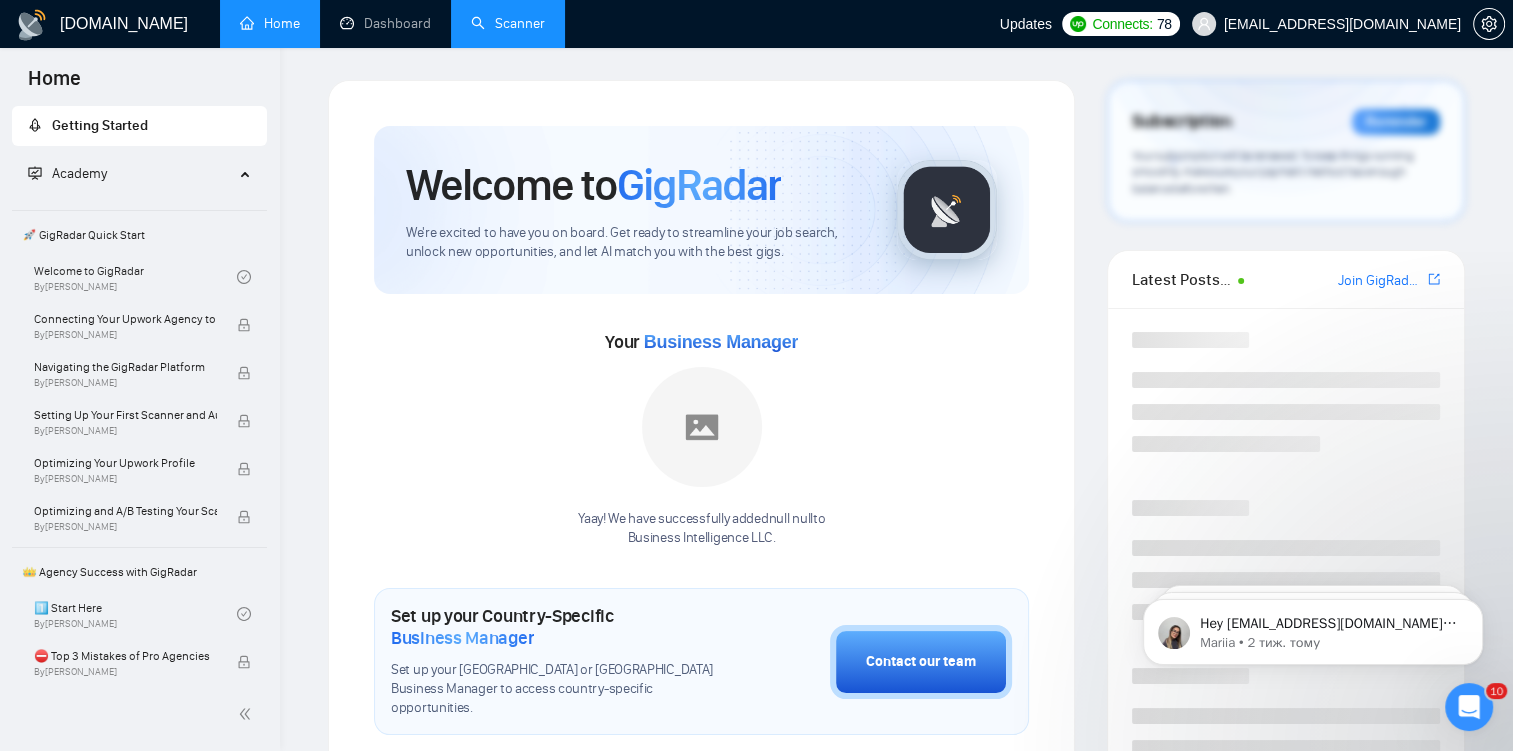 click on "Scanner" at bounding box center (508, 23) 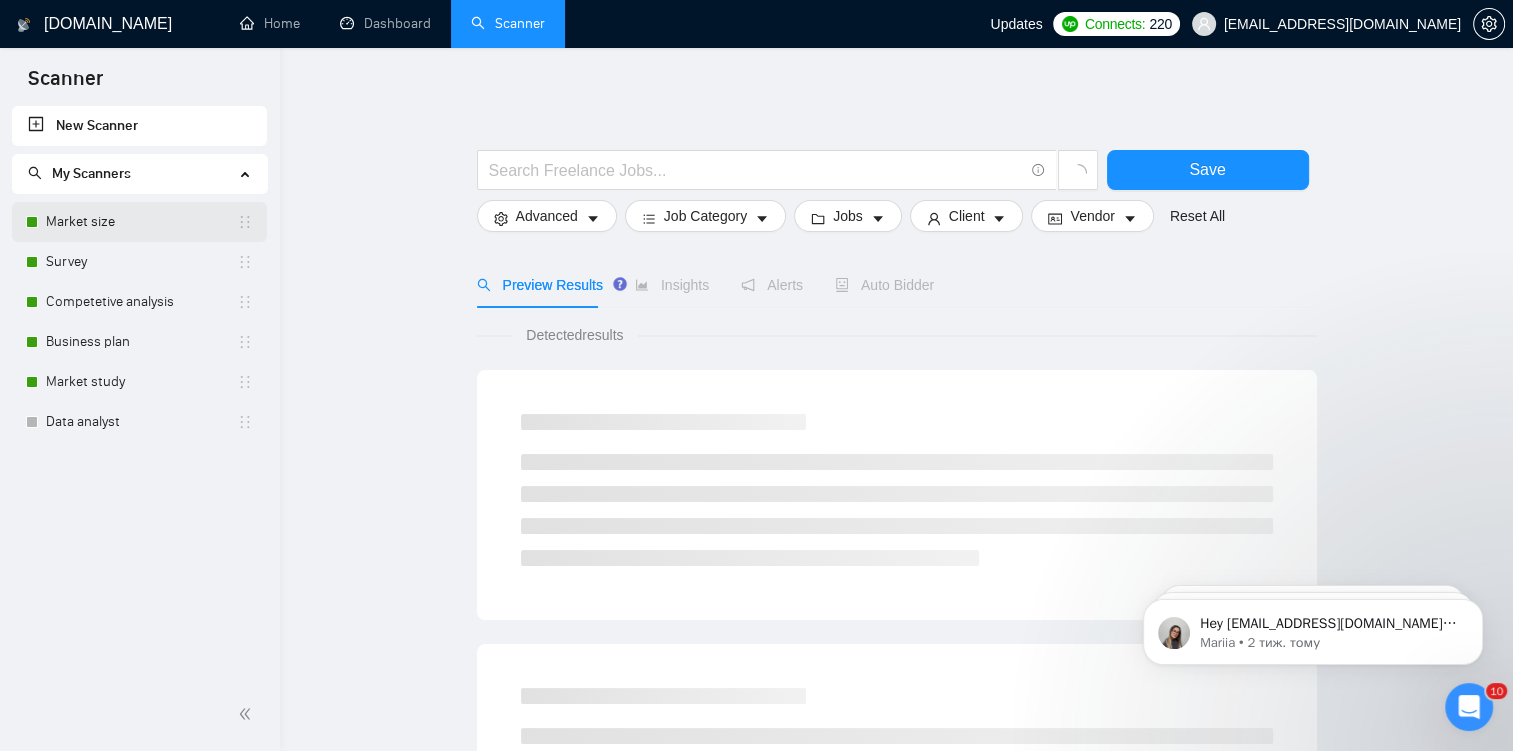 click on "Market size" at bounding box center [141, 222] 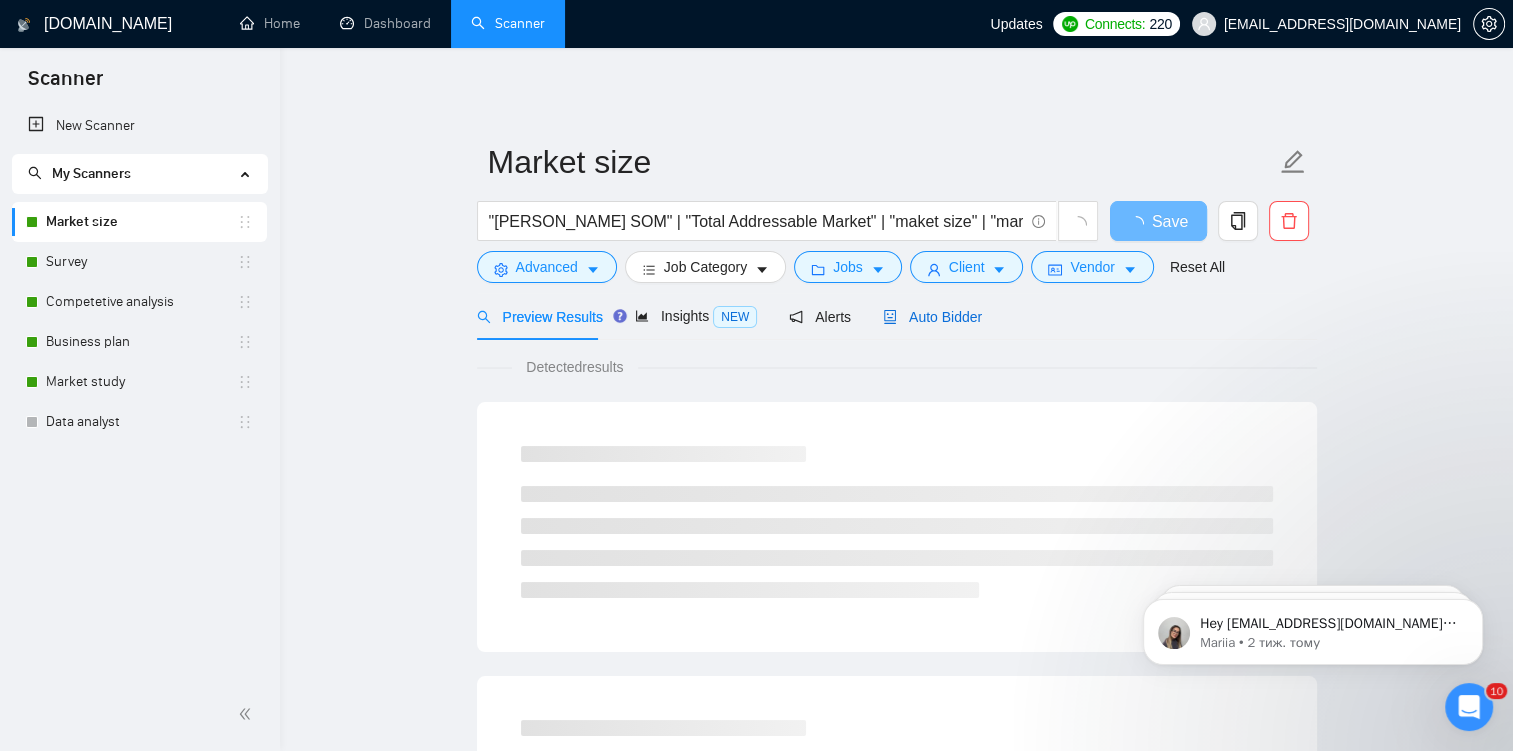 click on "Auto Bidder" at bounding box center (932, 317) 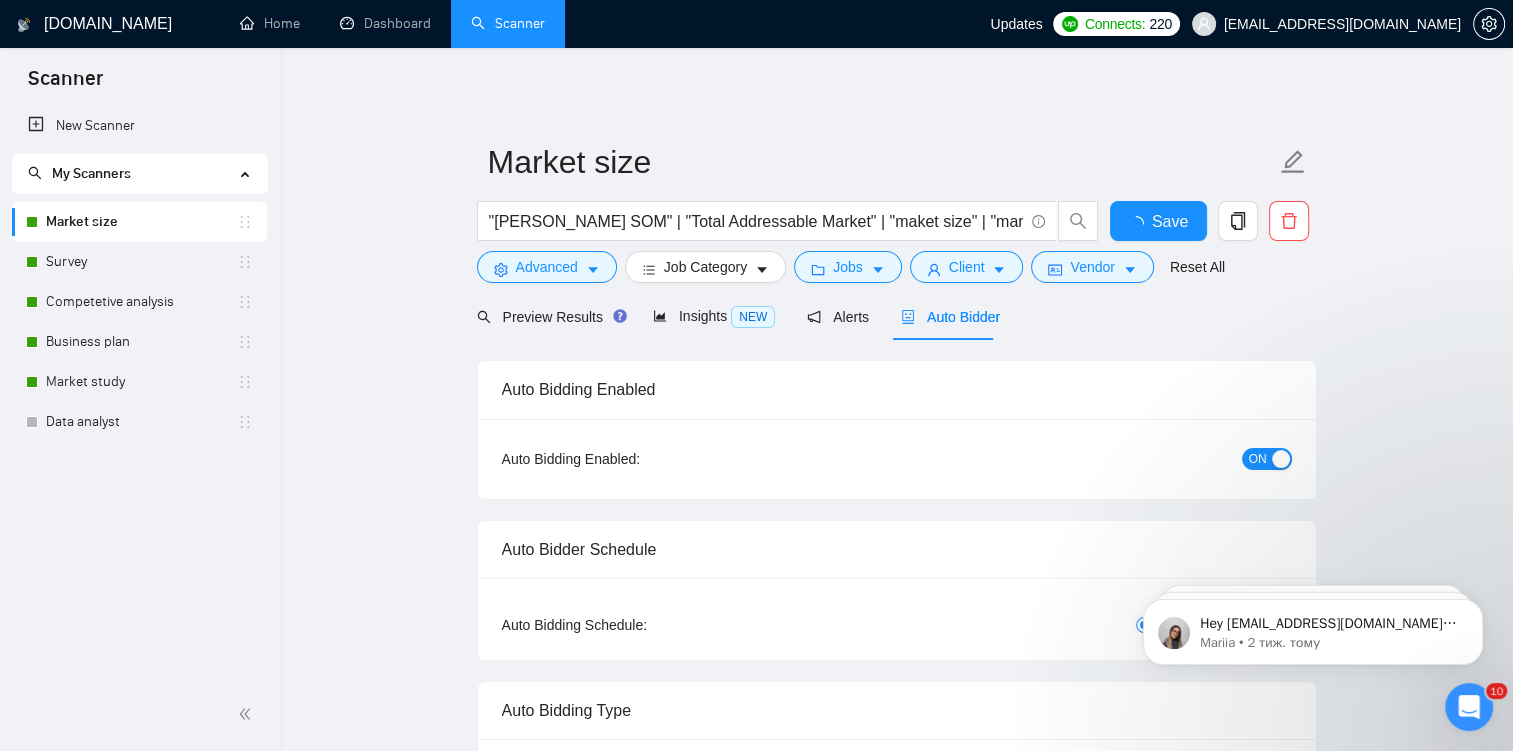 type 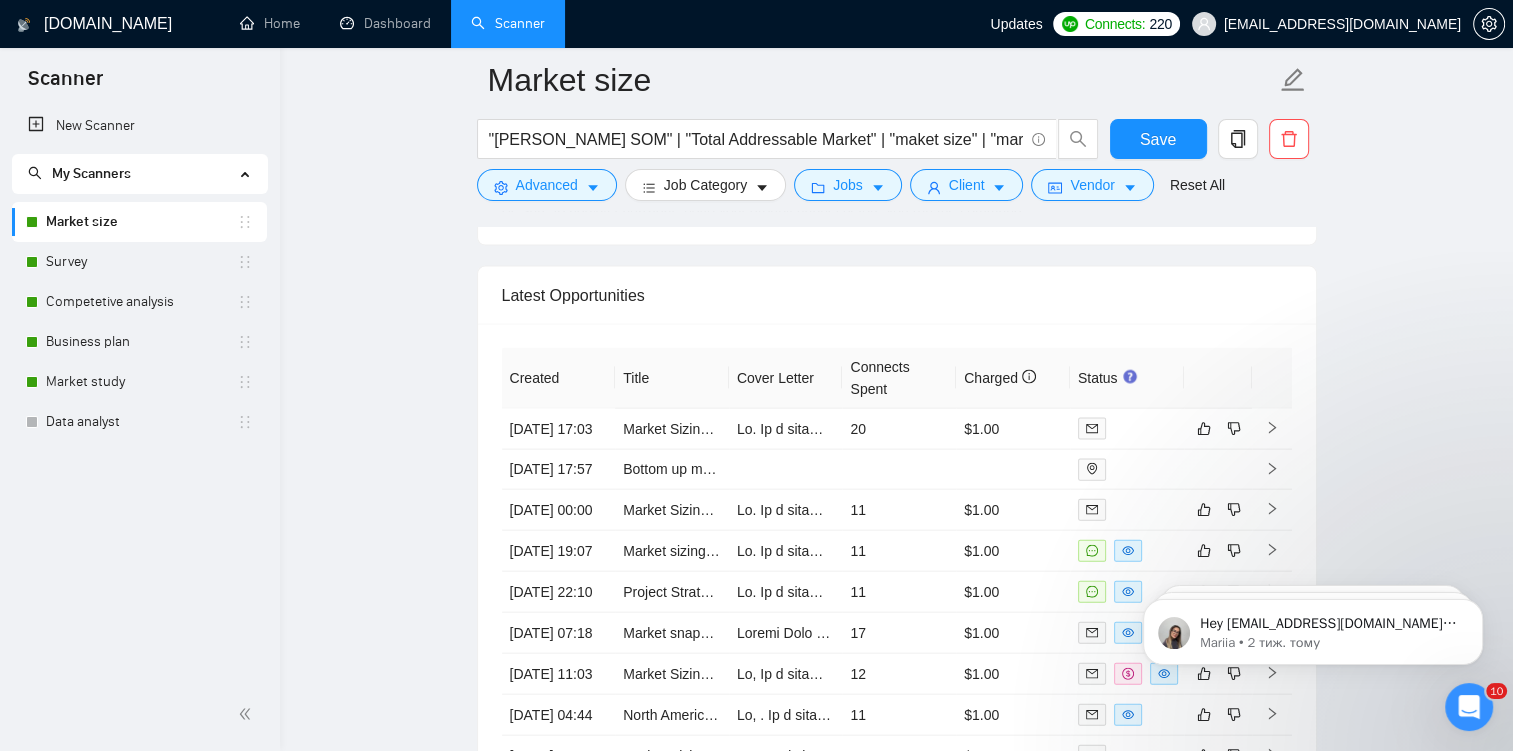 scroll, scrollTop: 4278, scrollLeft: 0, axis: vertical 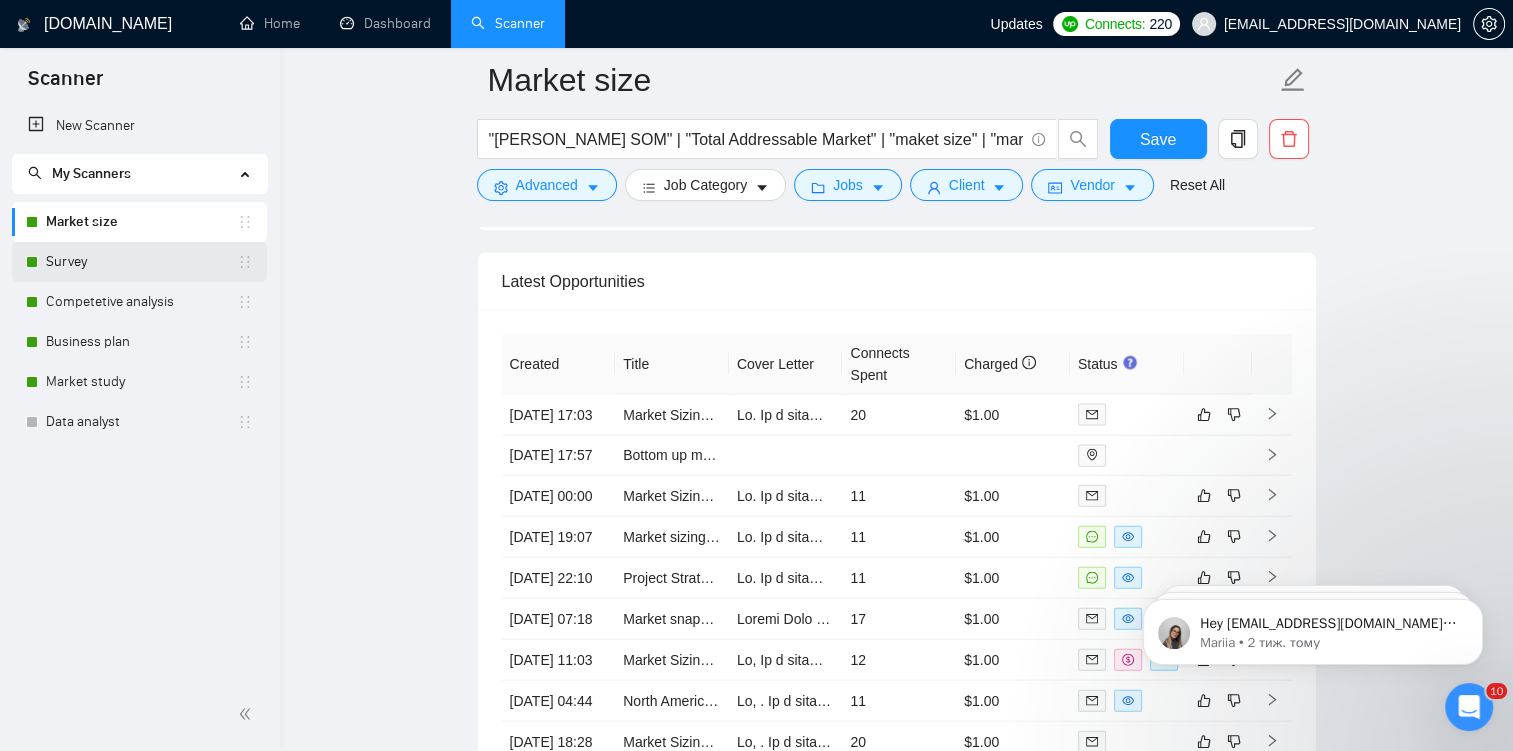 click on "Survey" at bounding box center [141, 262] 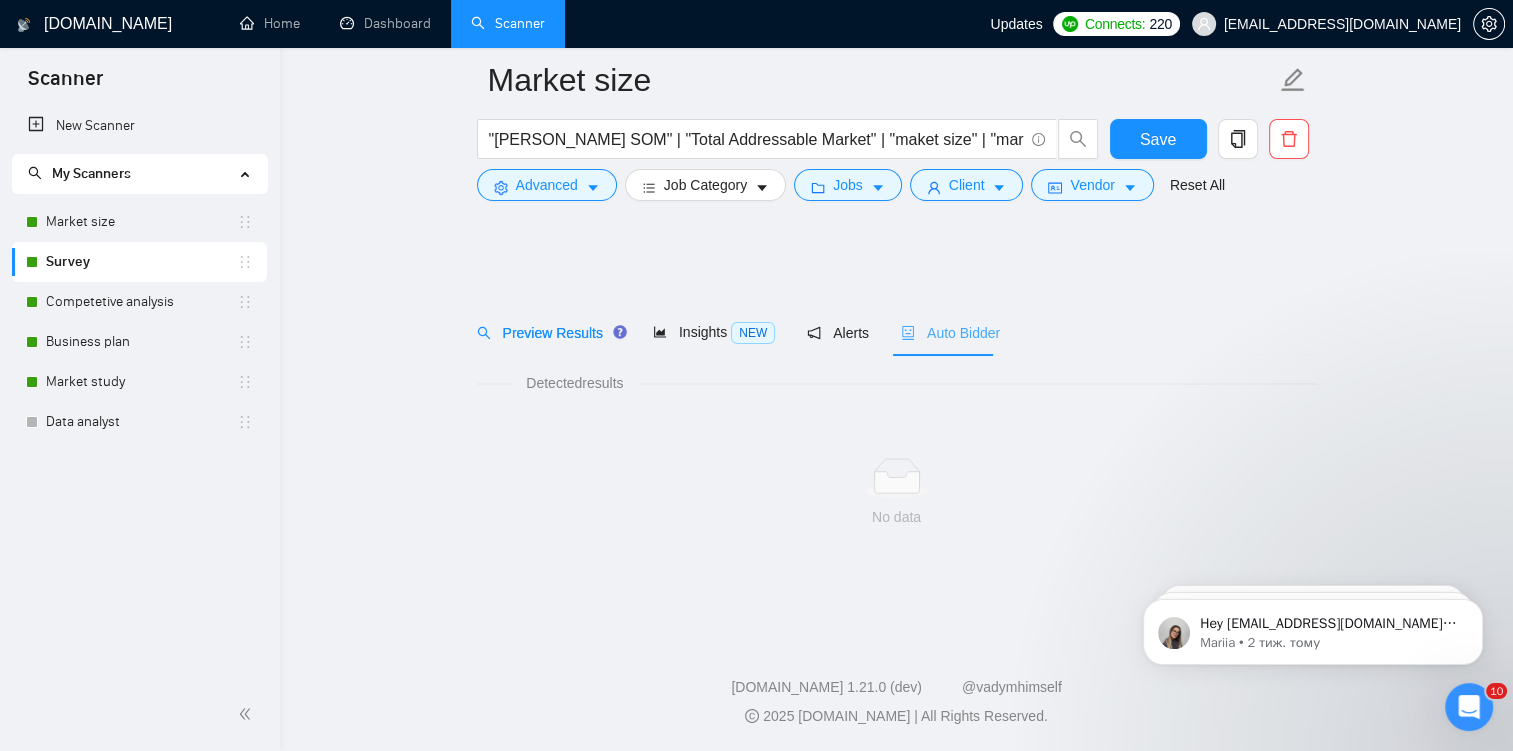 scroll, scrollTop: 0, scrollLeft: 0, axis: both 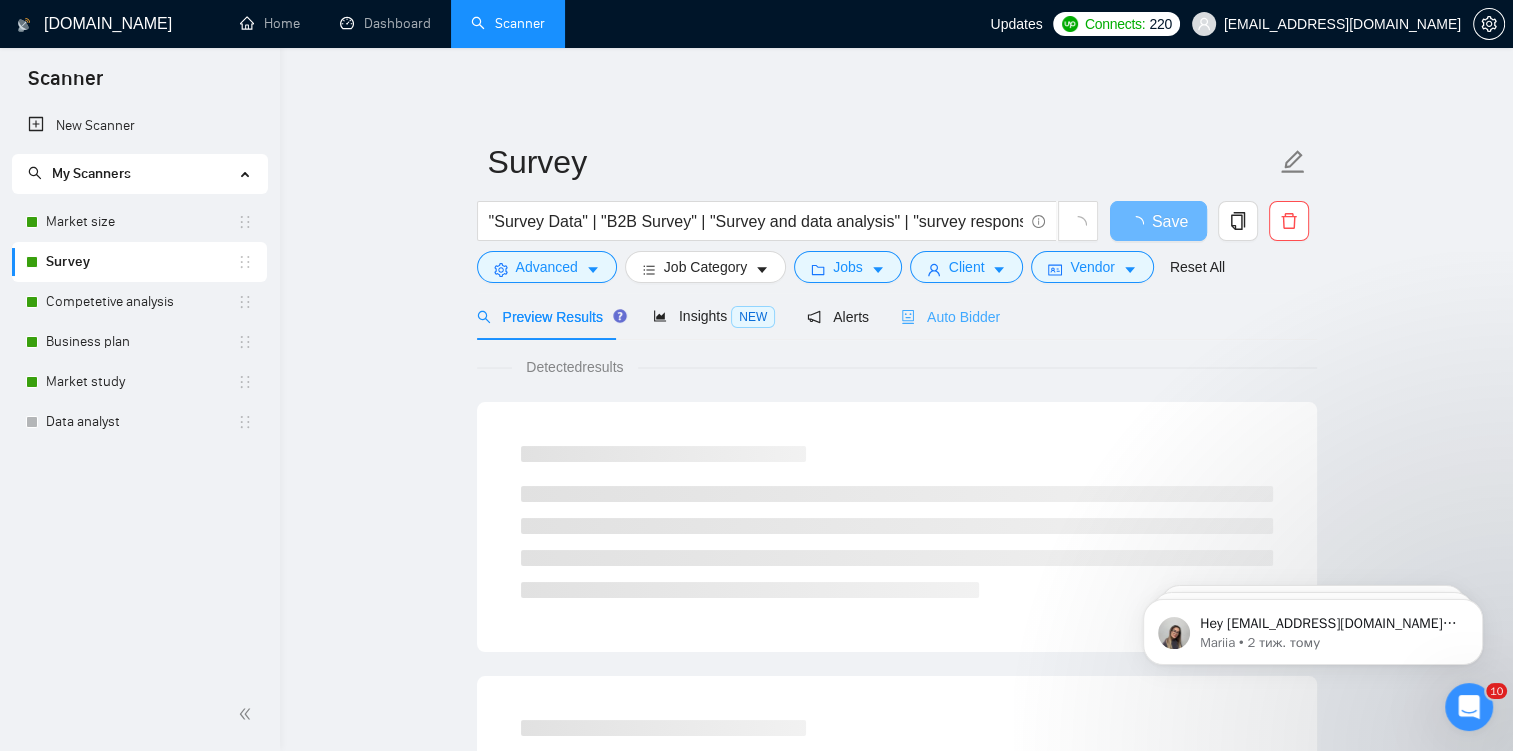 click on "Auto Bidder" at bounding box center (950, 316) 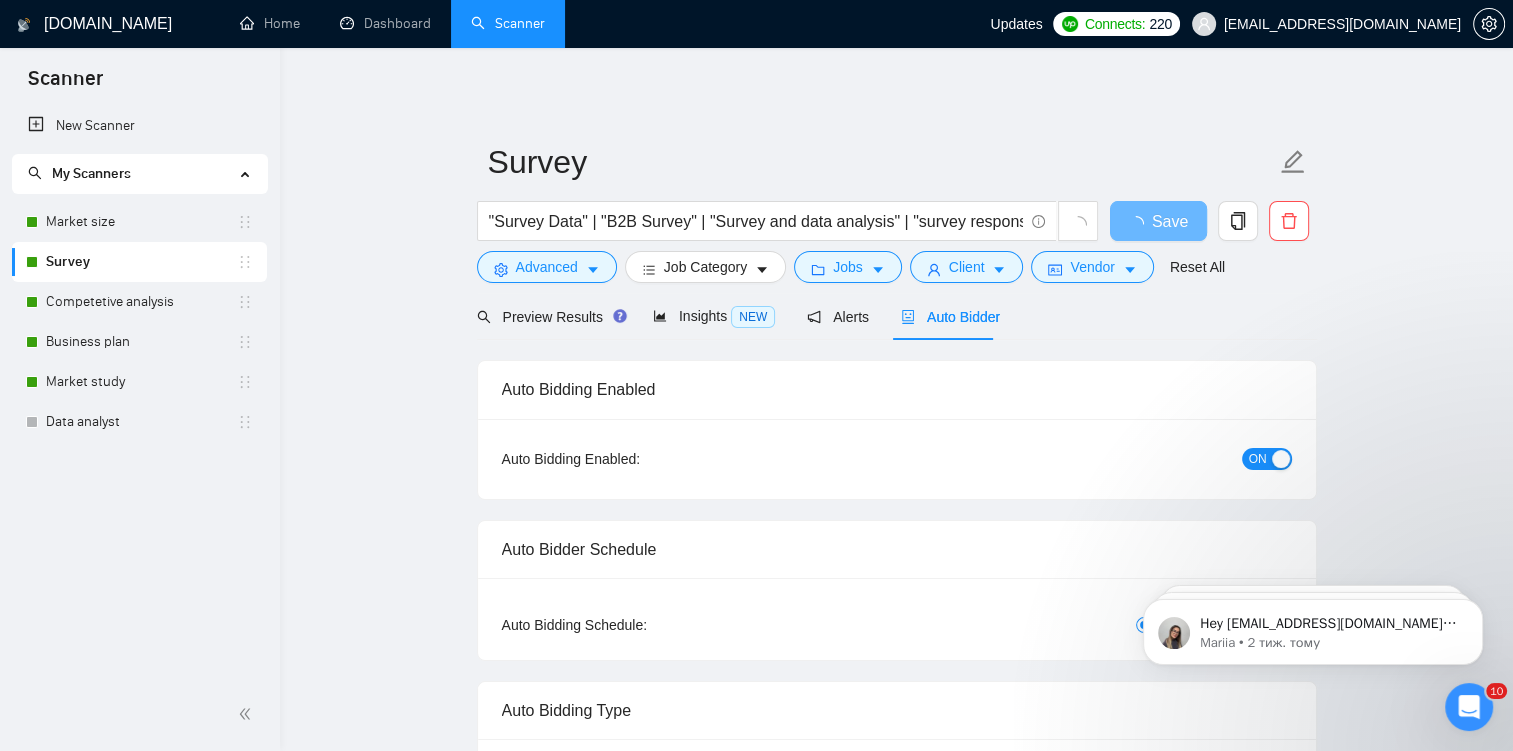 checkbox on "true" 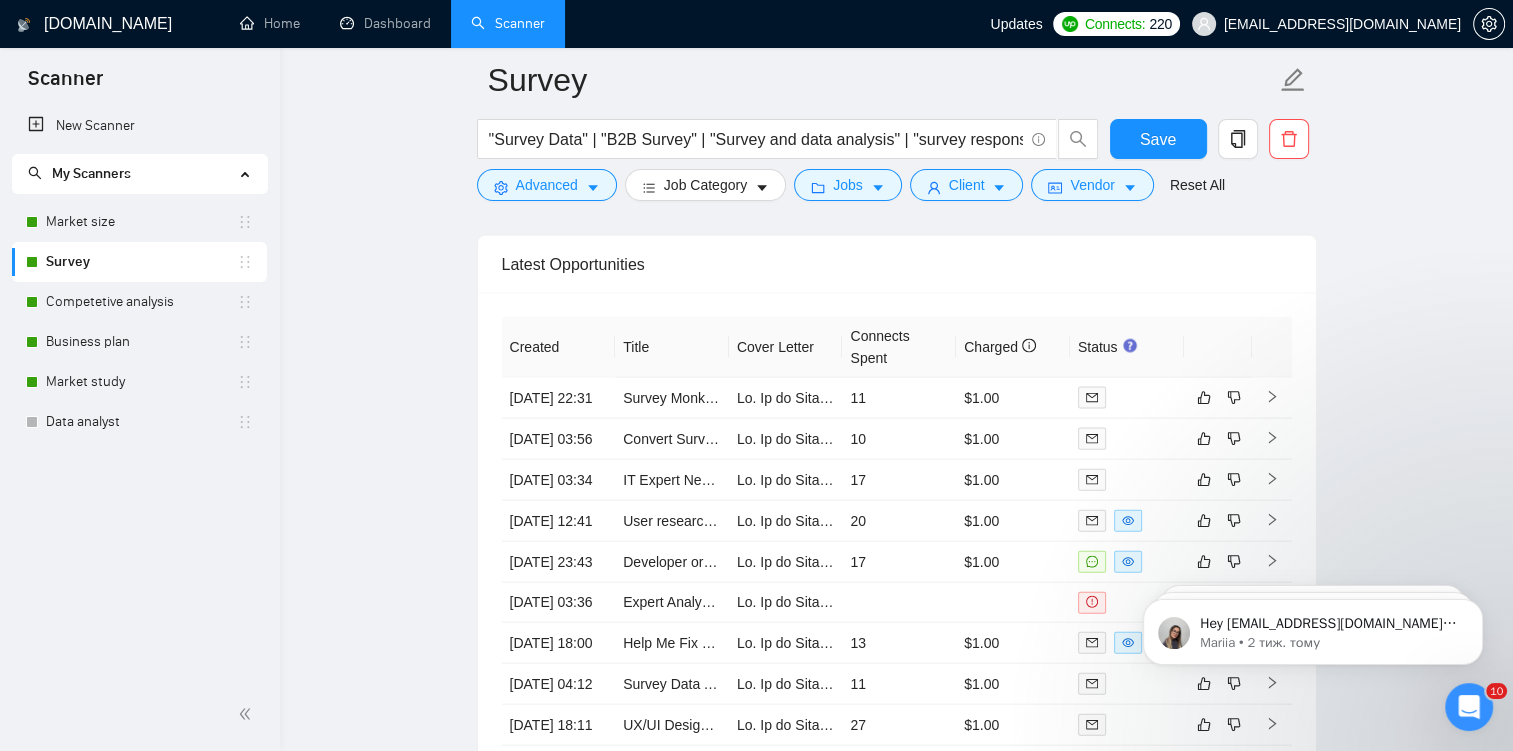 scroll, scrollTop: 4364, scrollLeft: 0, axis: vertical 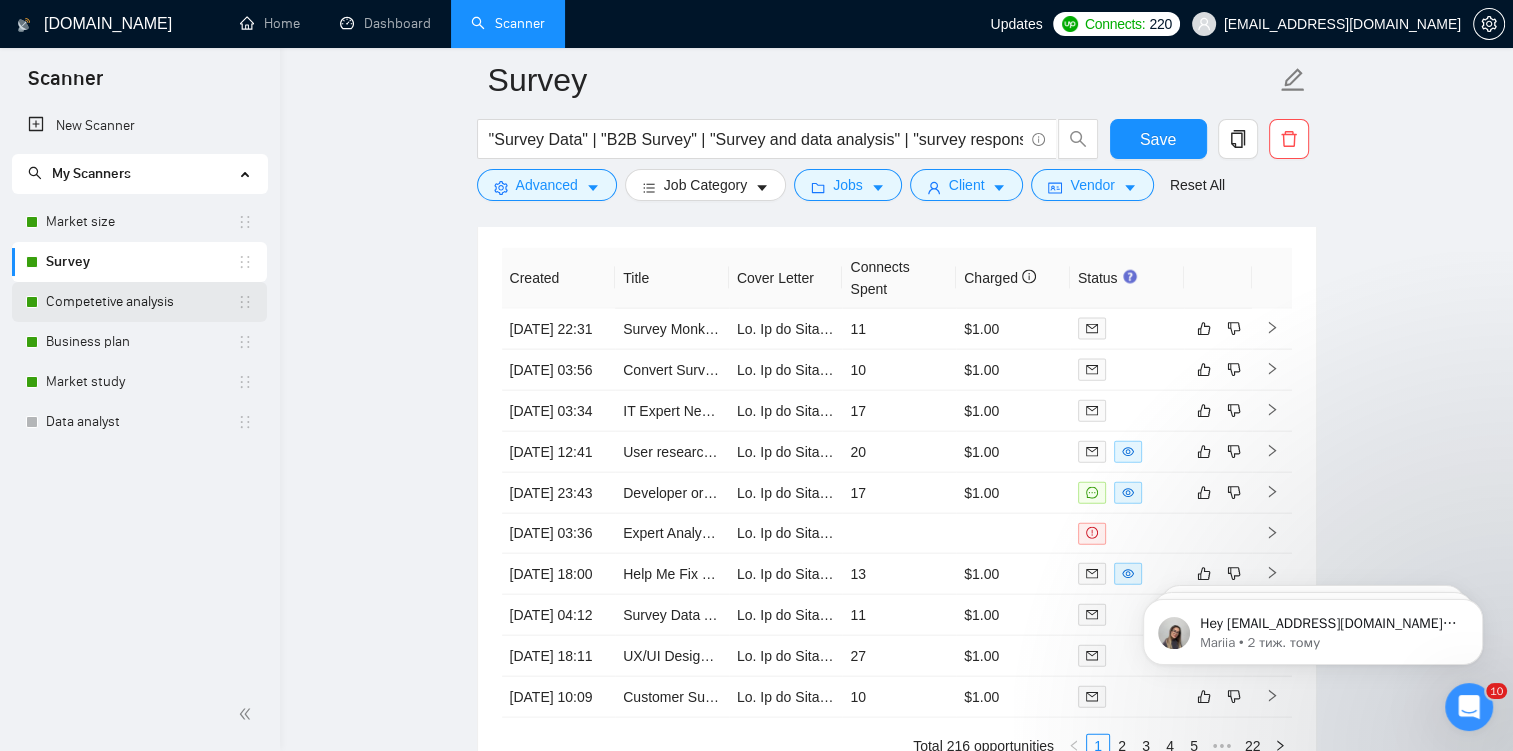 click on "Competetive analysis" at bounding box center (141, 302) 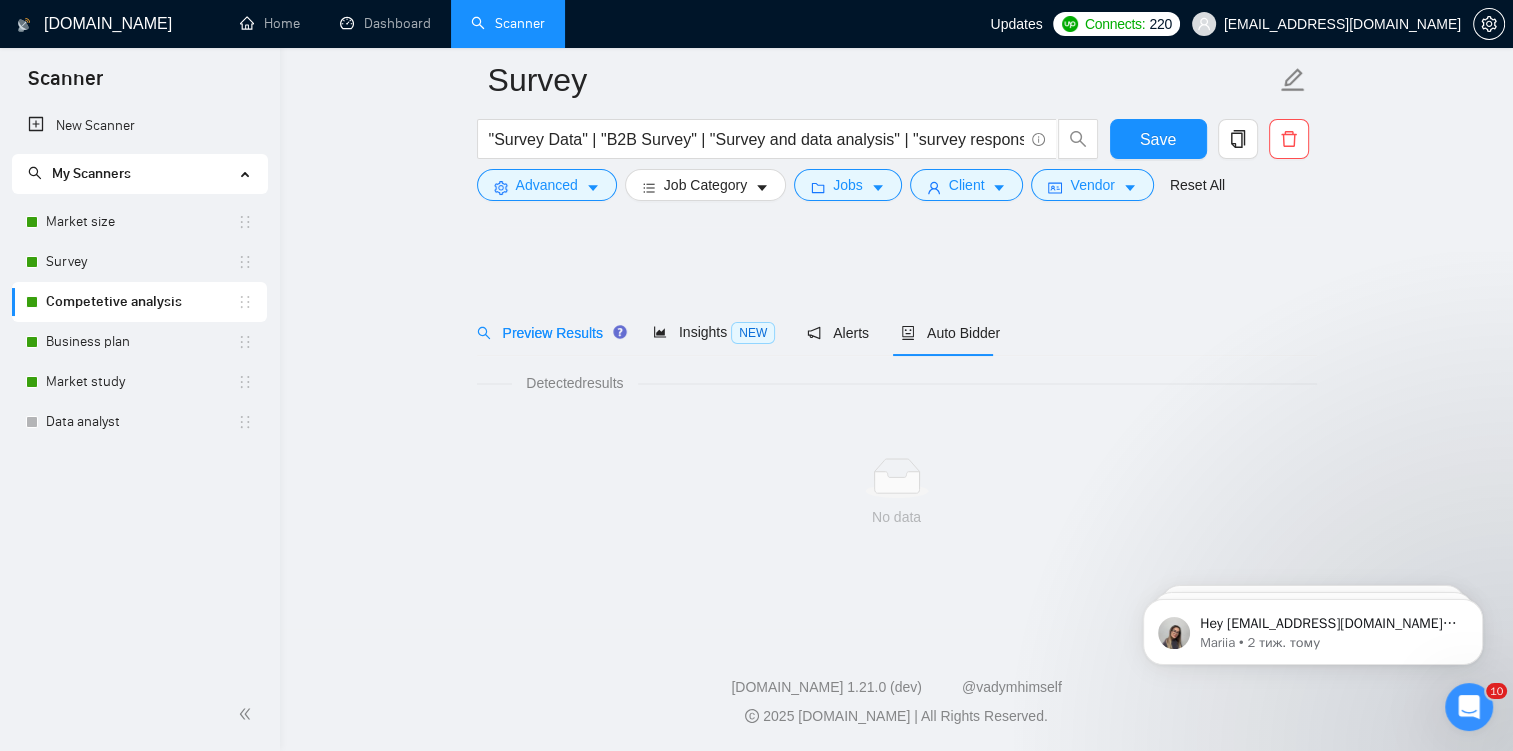 scroll, scrollTop: 0, scrollLeft: 0, axis: both 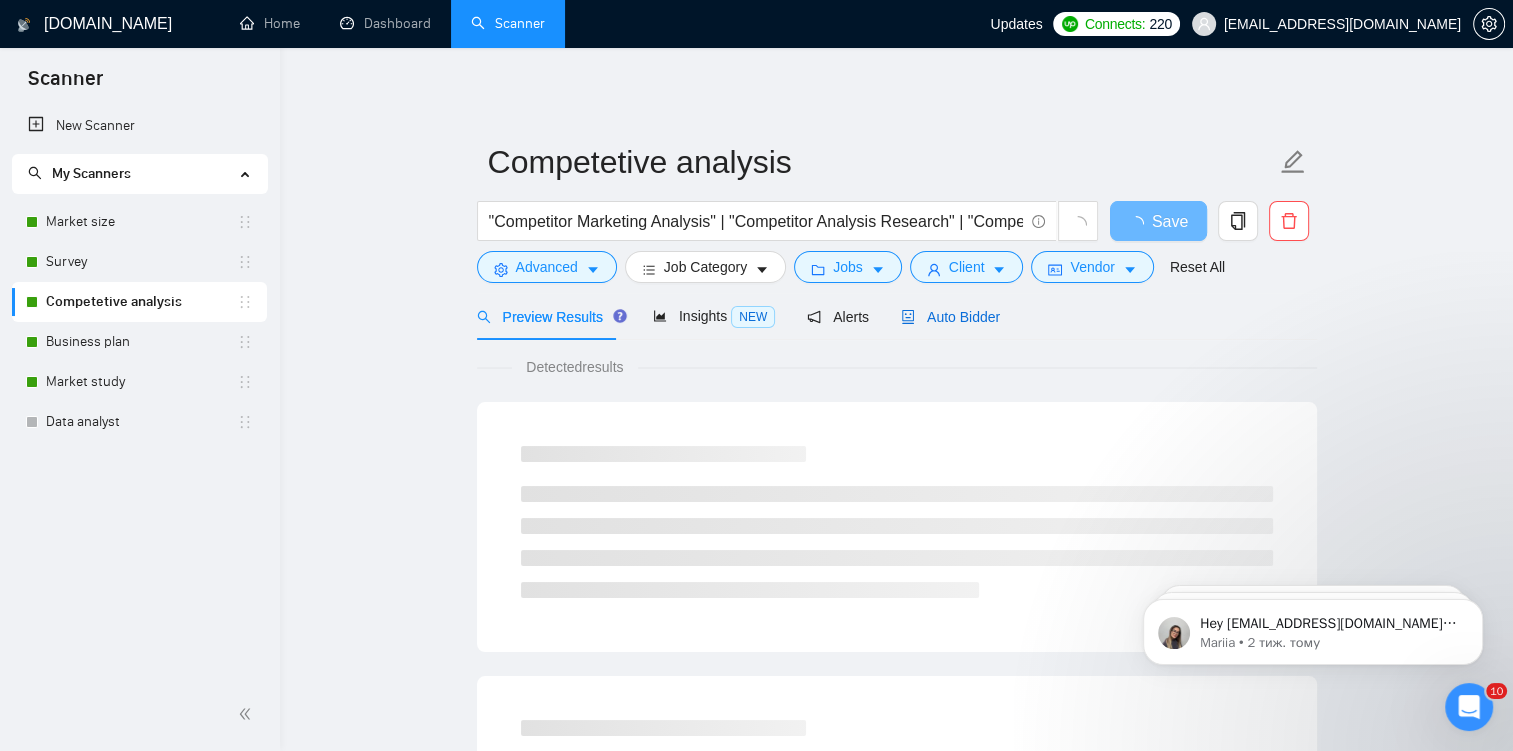 click on "Auto Bidder" at bounding box center (950, 317) 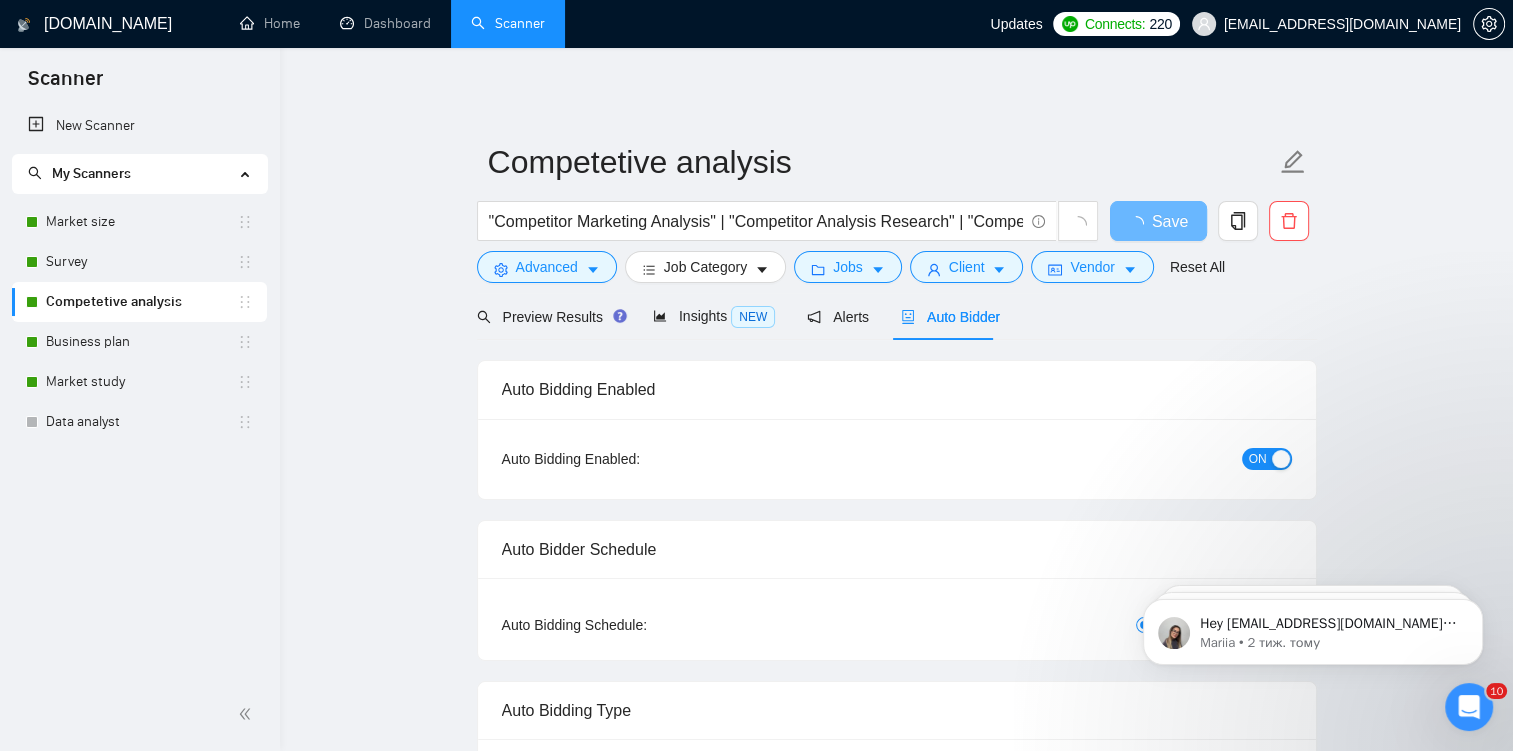 checkbox on "true" 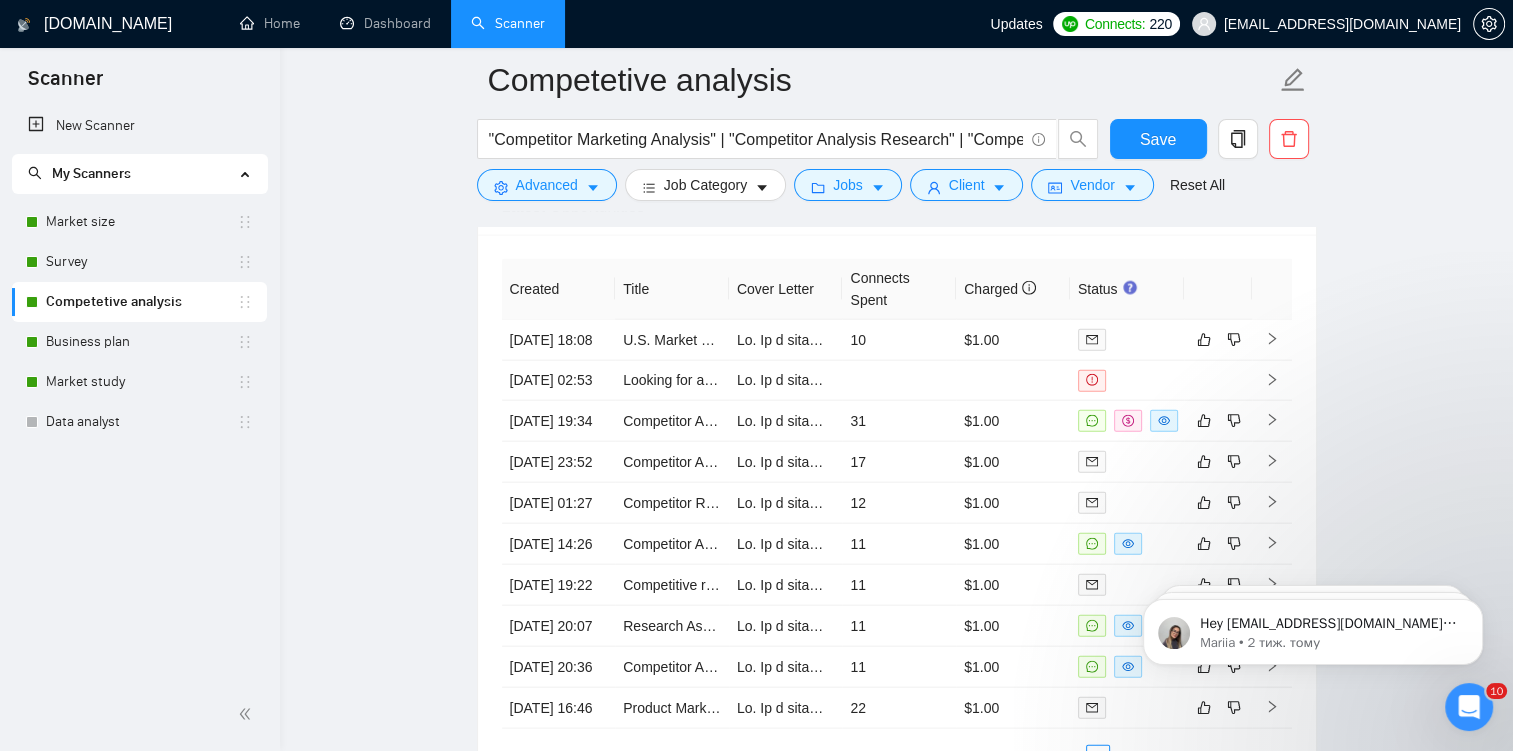 scroll, scrollTop: 4404, scrollLeft: 0, axis: vertical 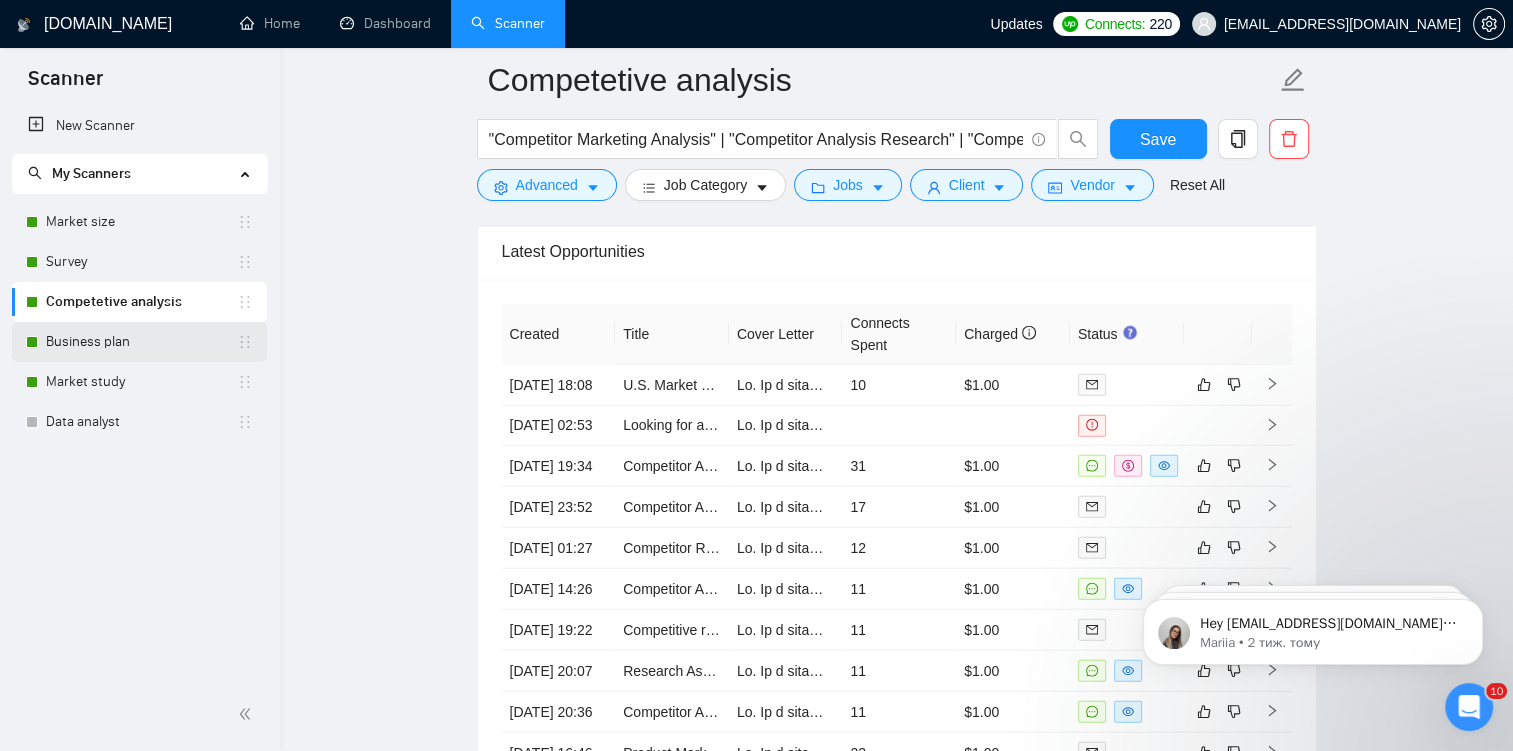 click on "Business plan" at bounding box center [141, 342] 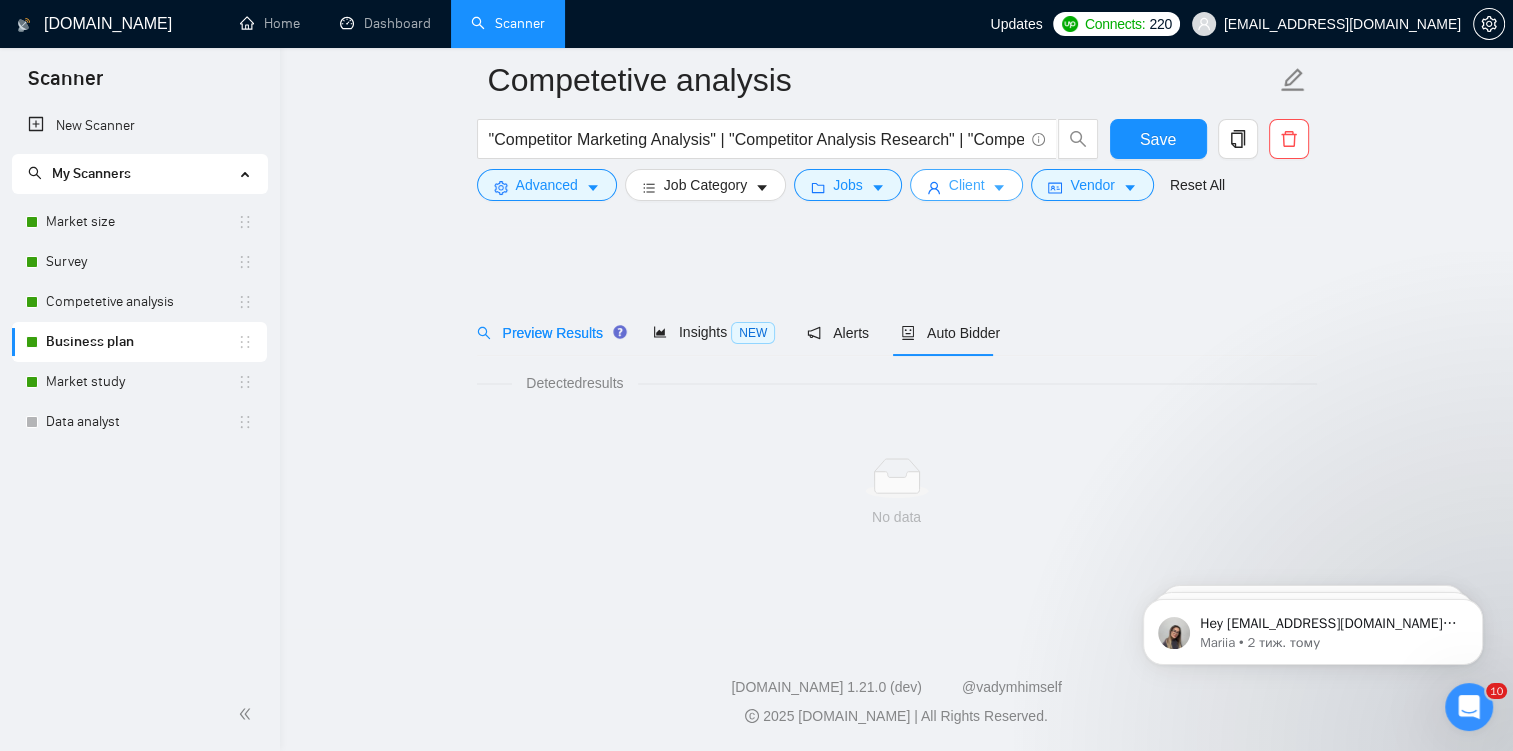 scroll, scrollTop: 0, scrollLeft: 0, axis: both 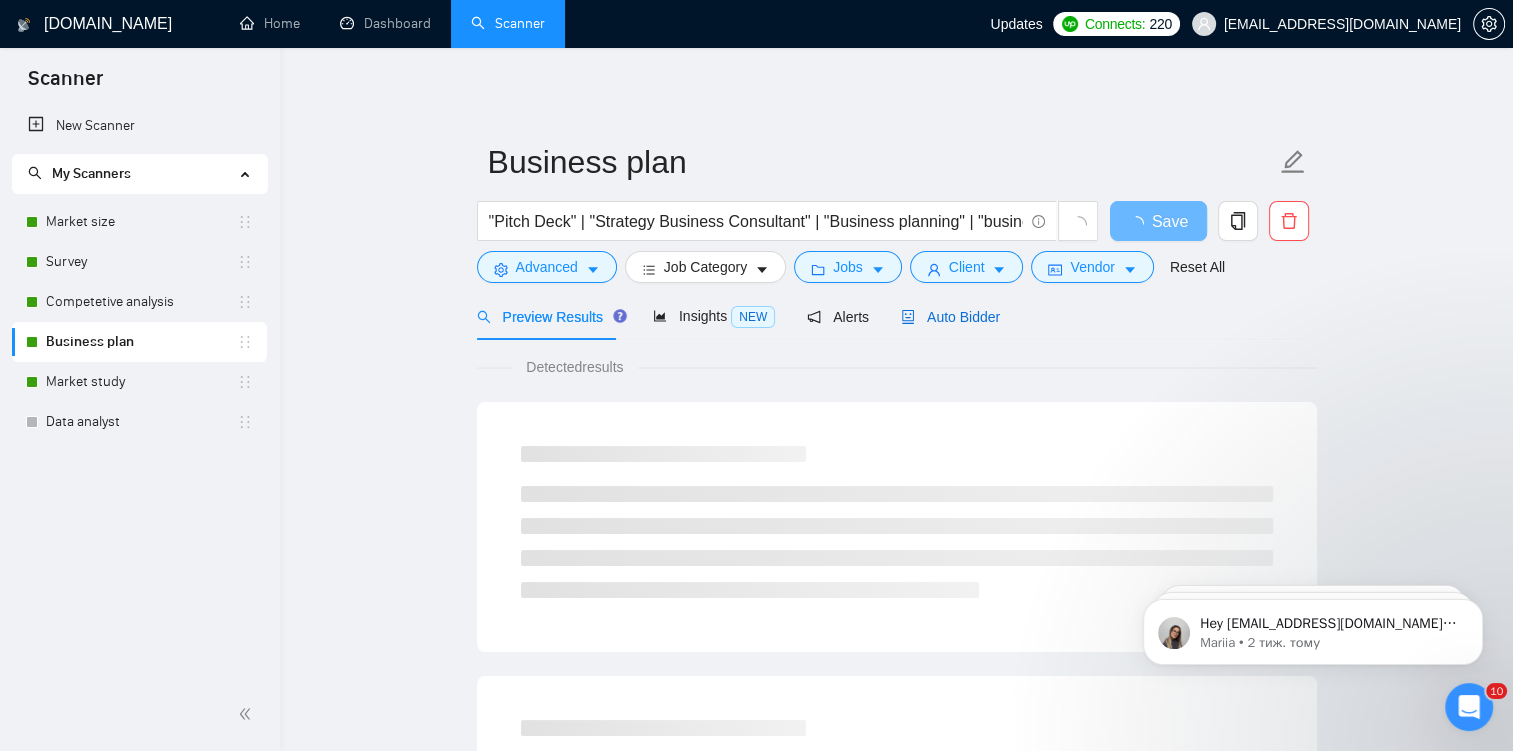 click on "Auto Bidder" at bounding box center [950, 317] 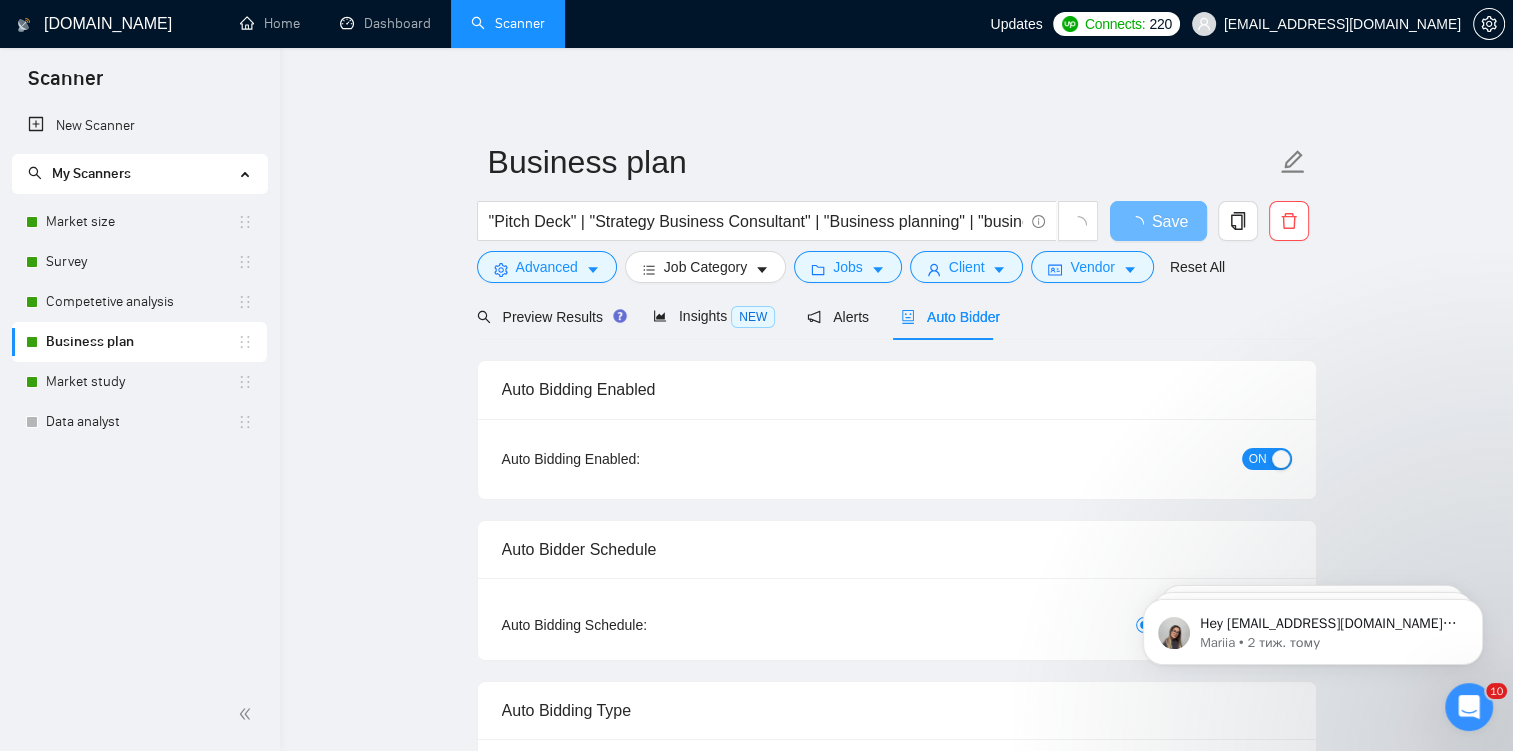type 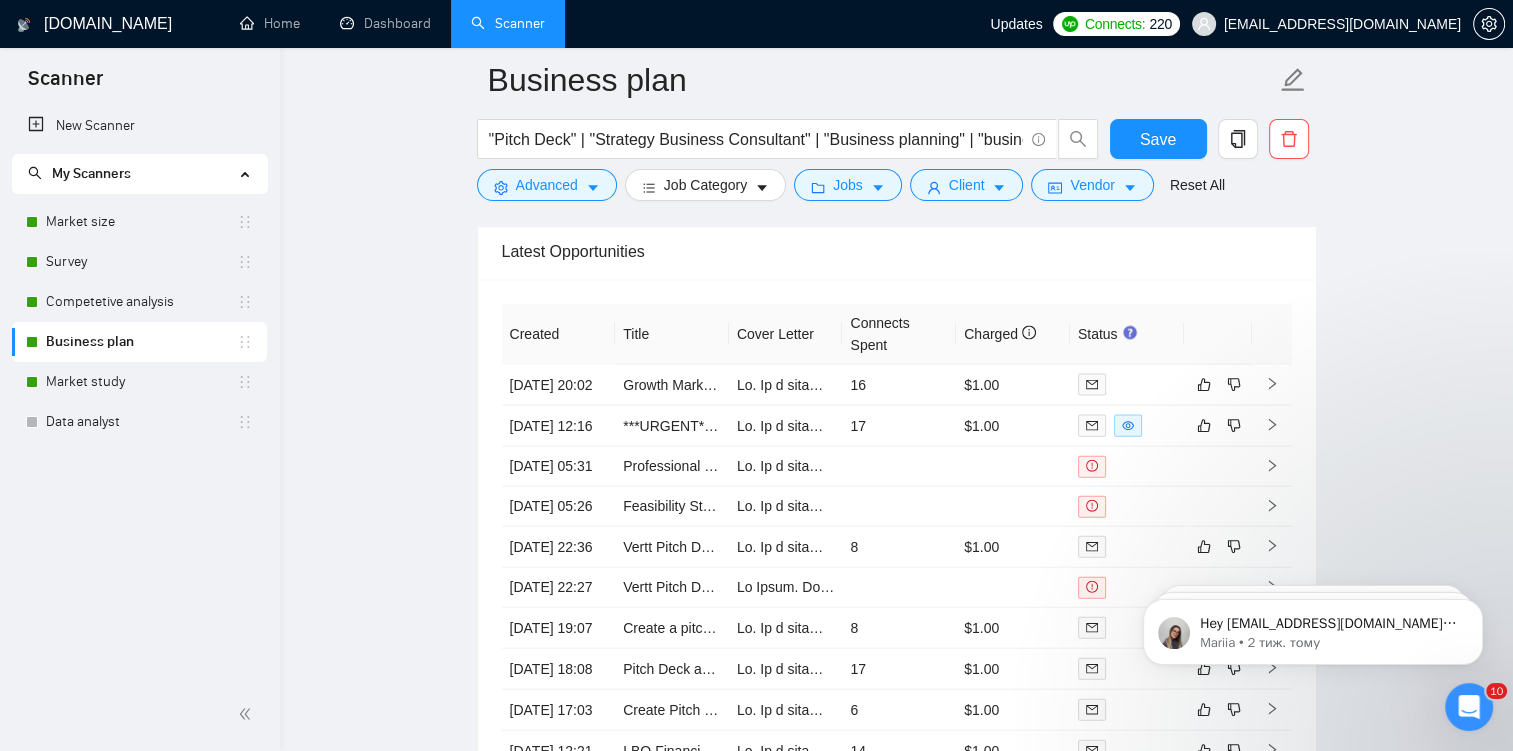 scroll, scrollTop: 4318, scrollLeft: 0, axis: vertical 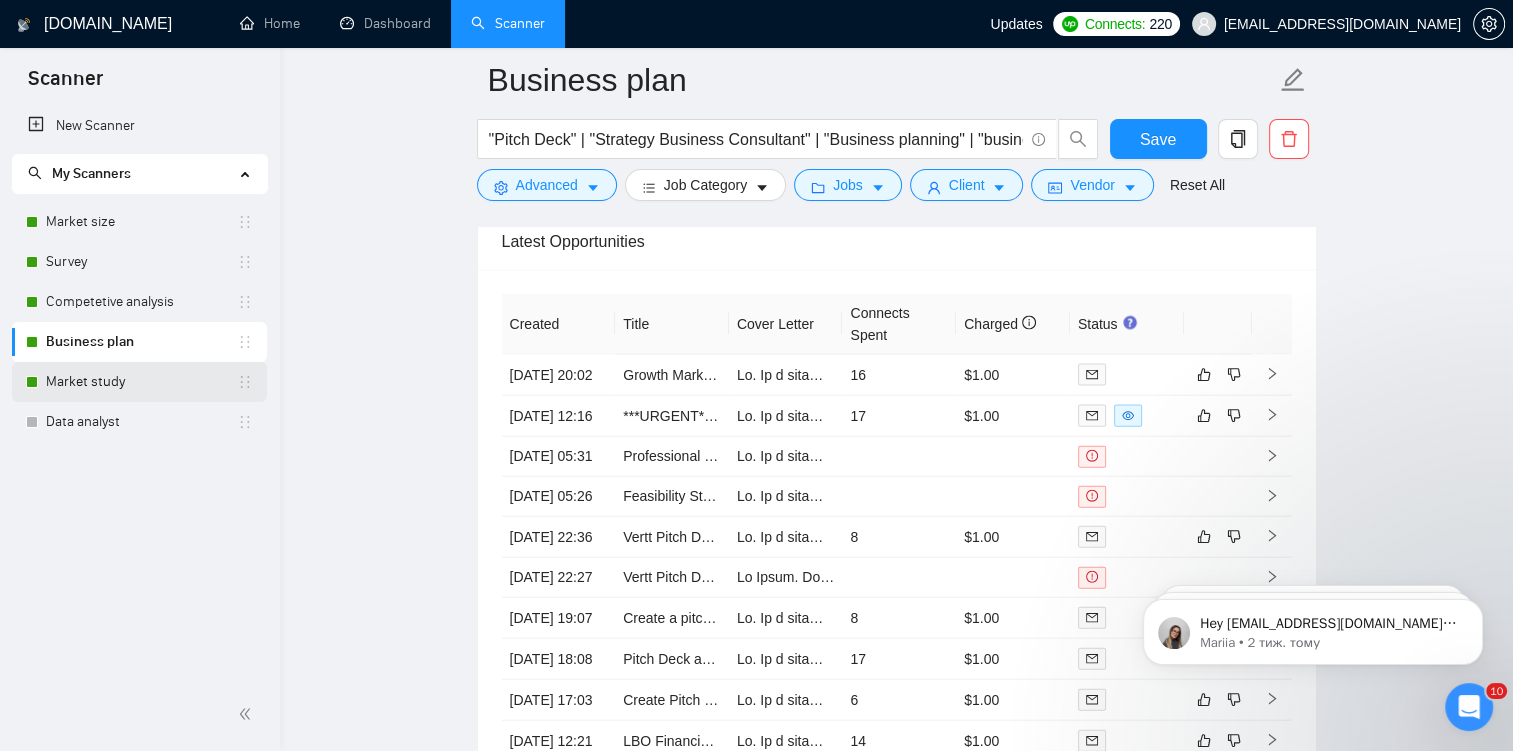 click on "Market study" at bounding box center (141, 382) 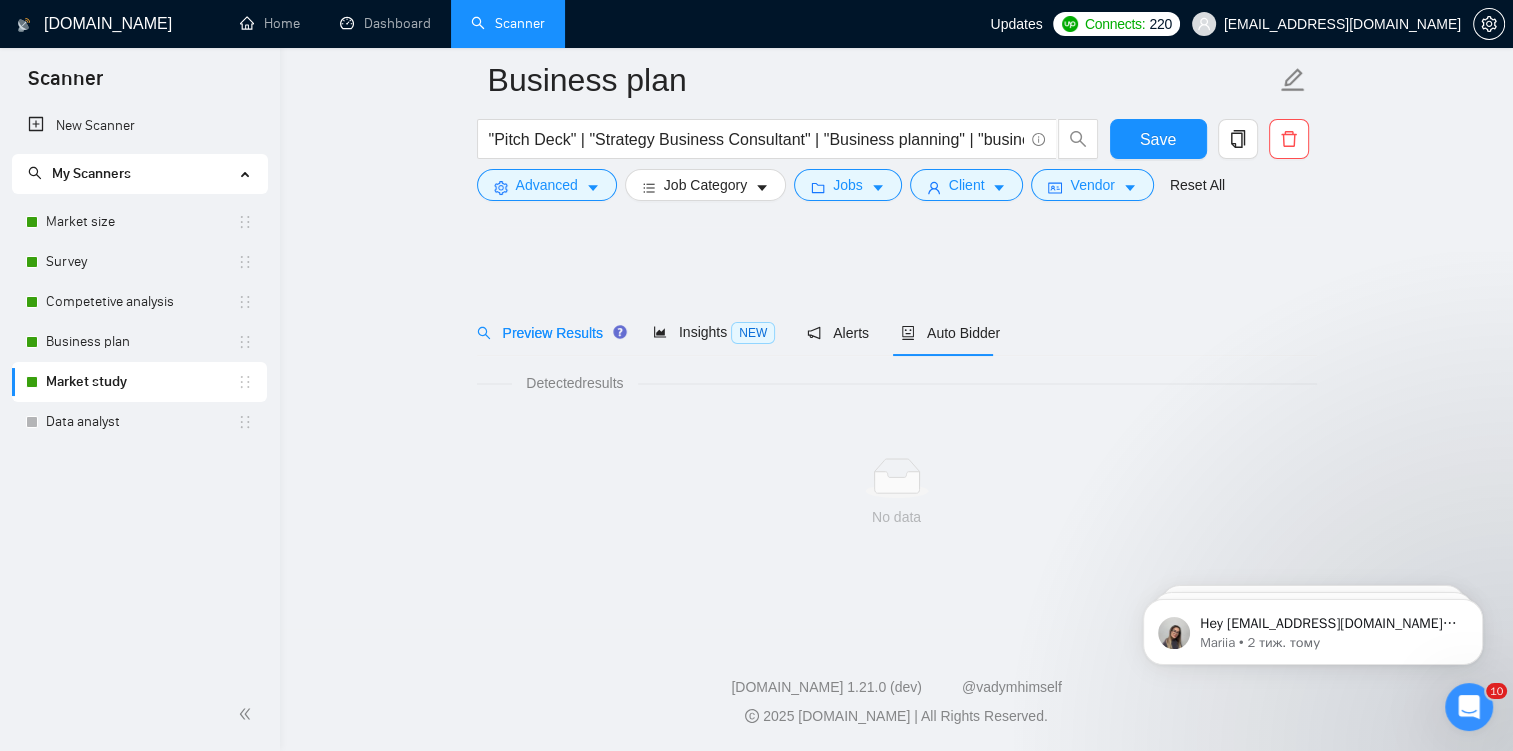 scroll, scrollTop: 0, scrollLeft: 0, axis: both 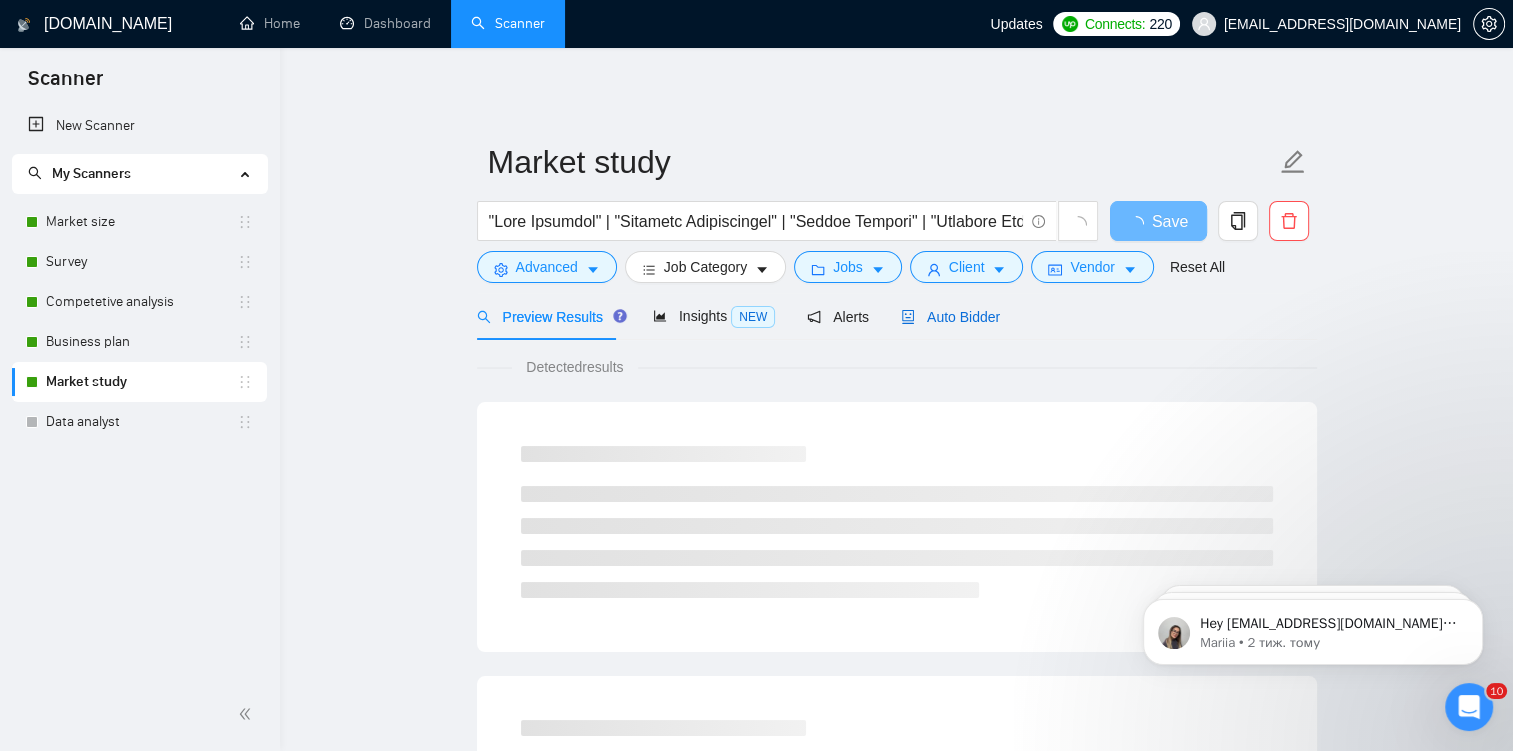 click on "Auto Bidder" at bounding box center (950, 317) 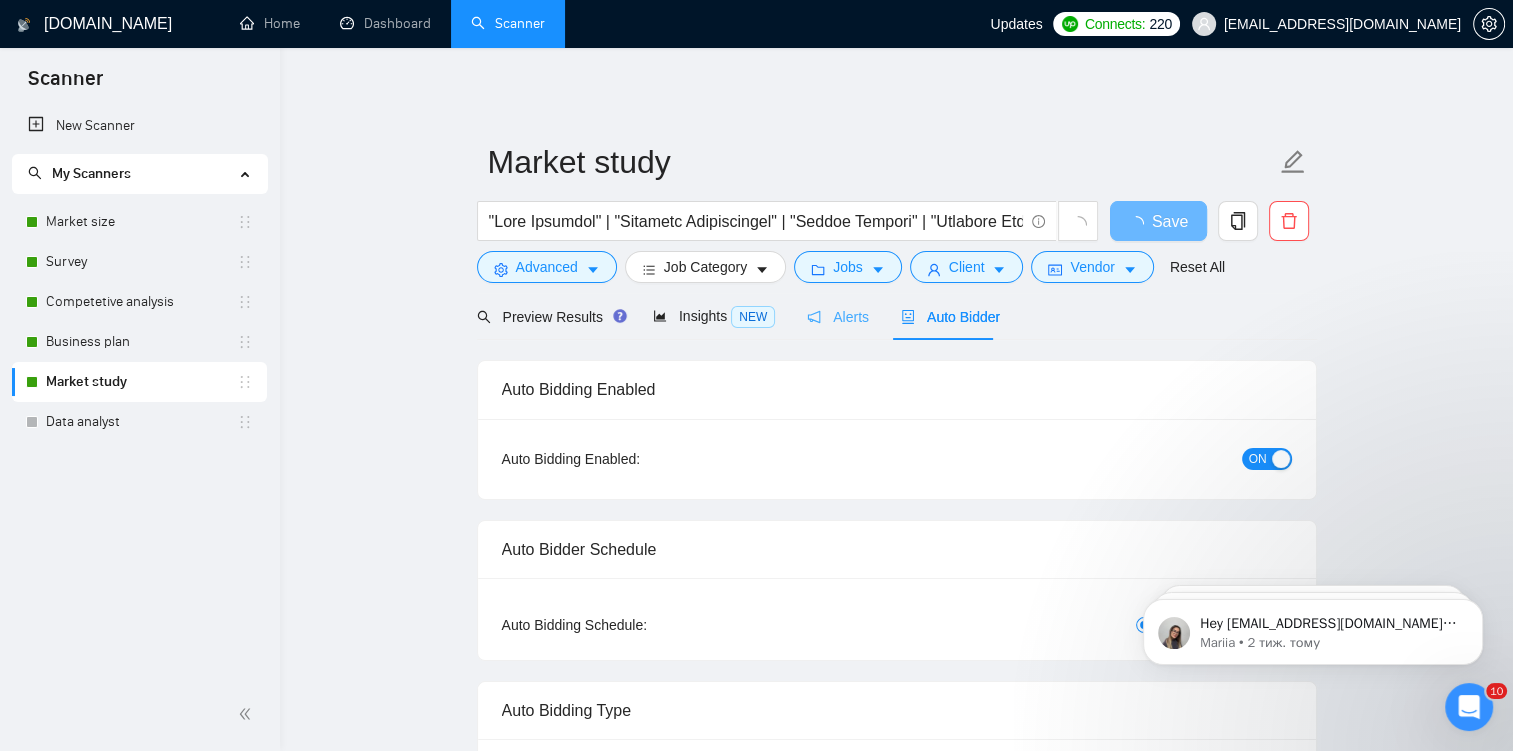type 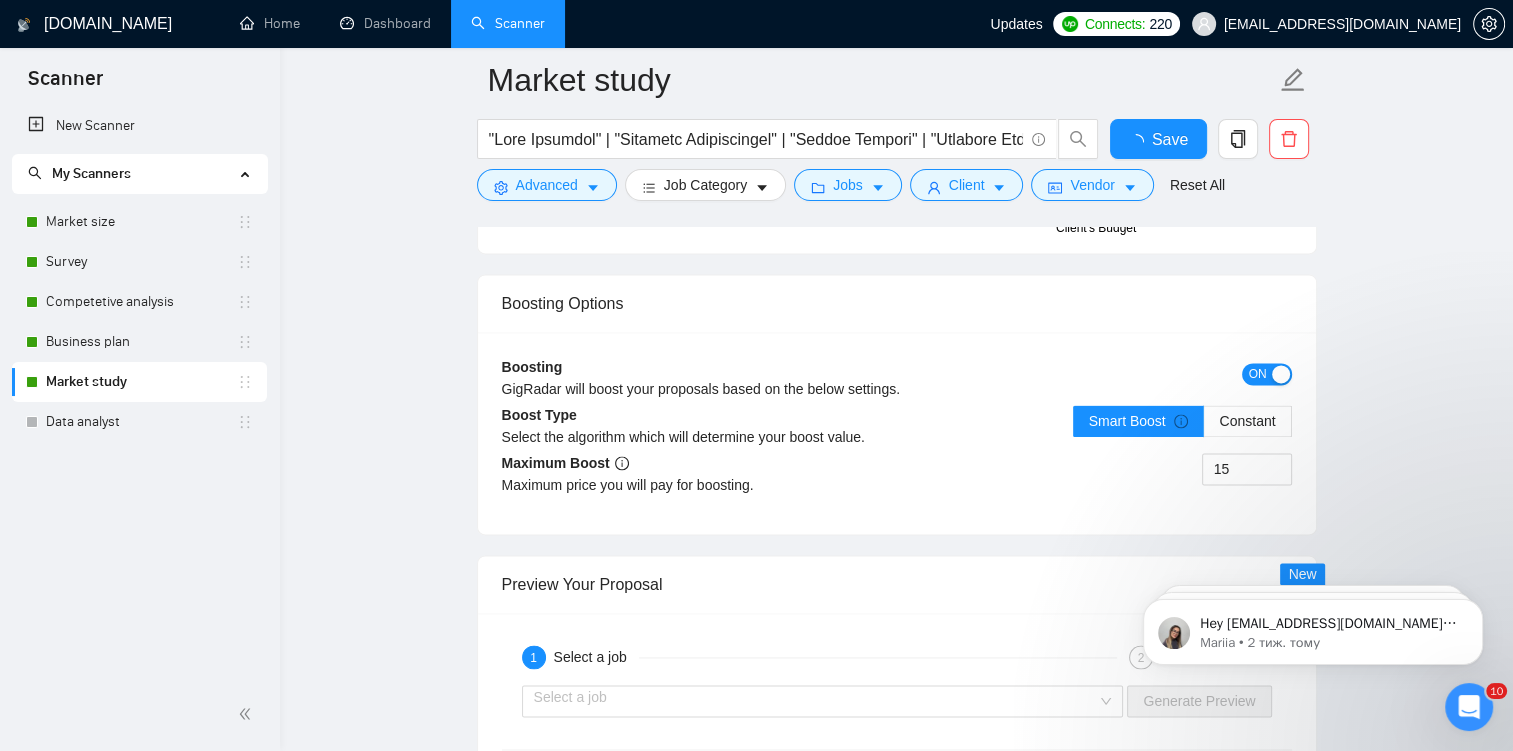 type 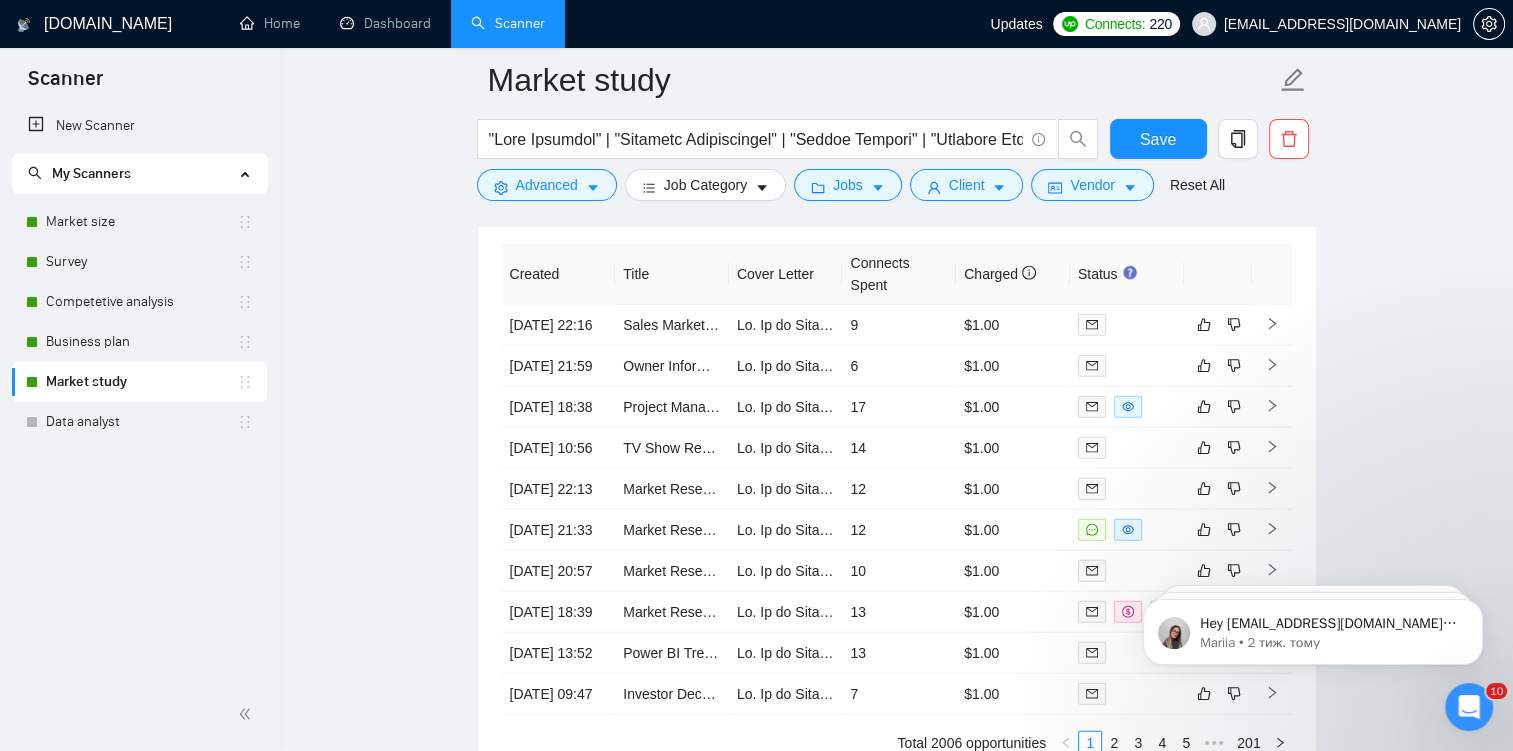 scroll, scrollTop: 4528, scrollLeft: 0, axis: vertical 